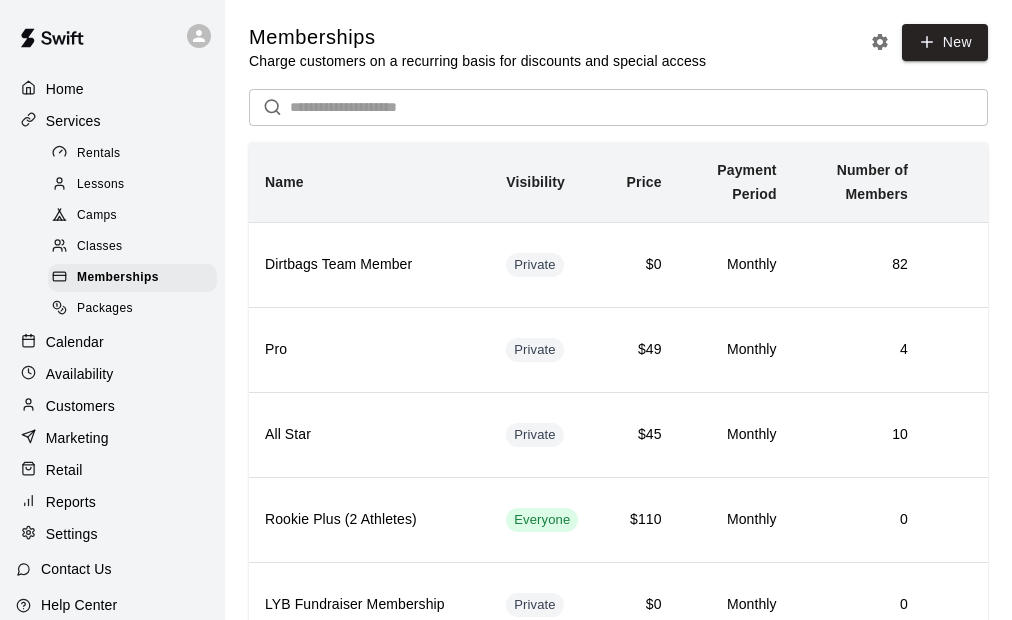 scroll, scrollTop: 0, scrollLeft: 0, axis: both 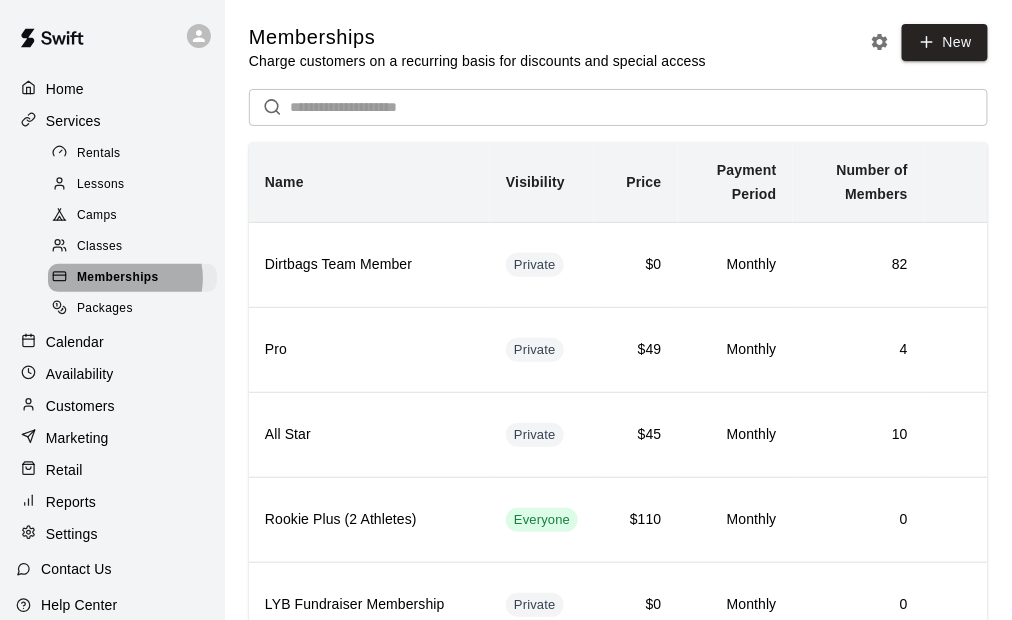 click on "Memberships" at bounding box center (118, 278) 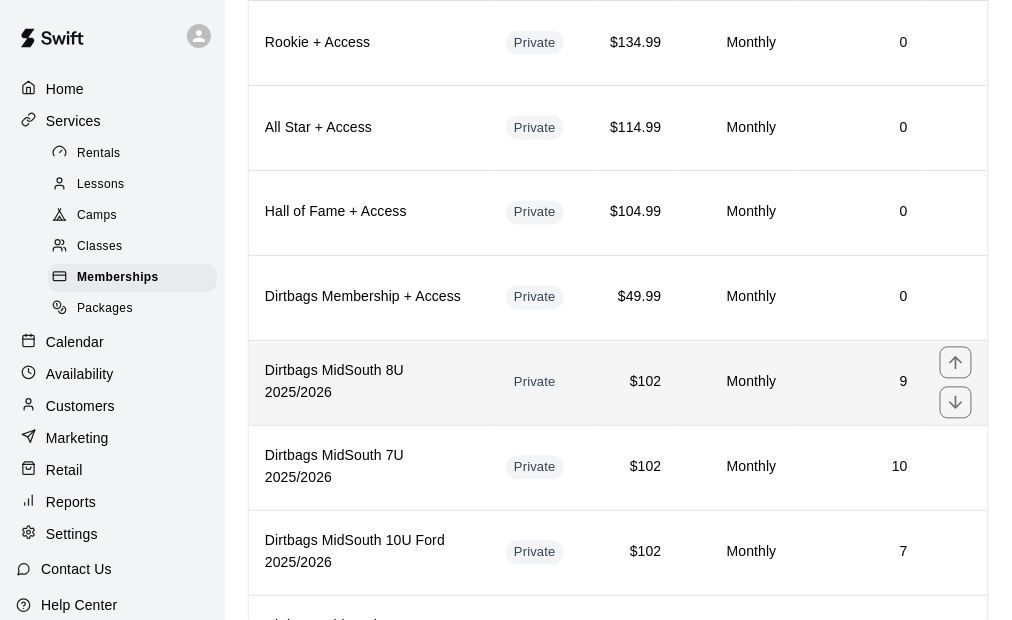 scroll, scrollTop: 803, scrollLeft: 0, axis: vertical 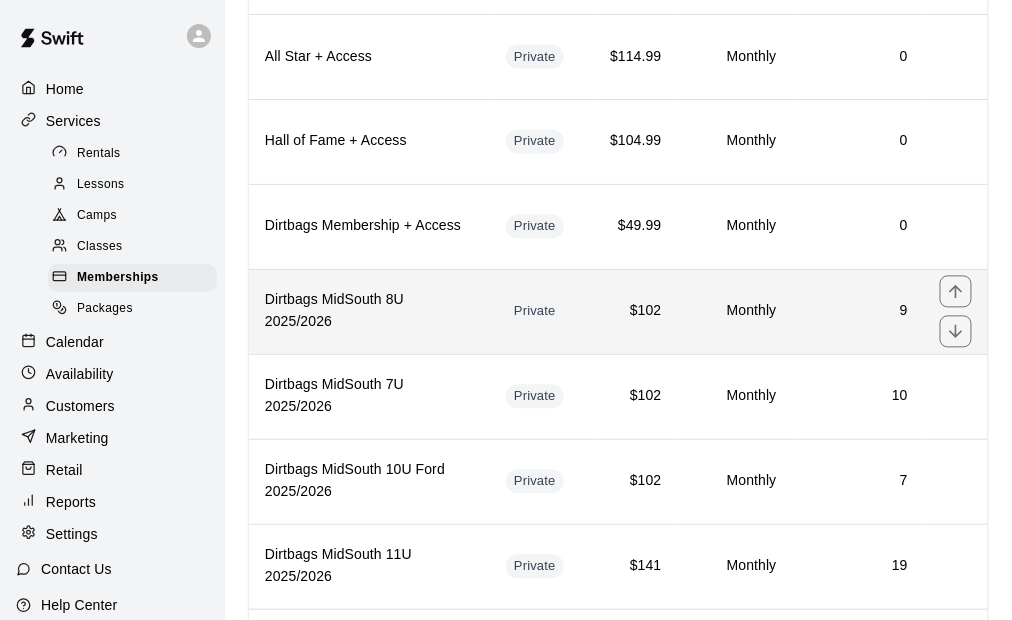 click on "9" at bounding box center [858, 311] 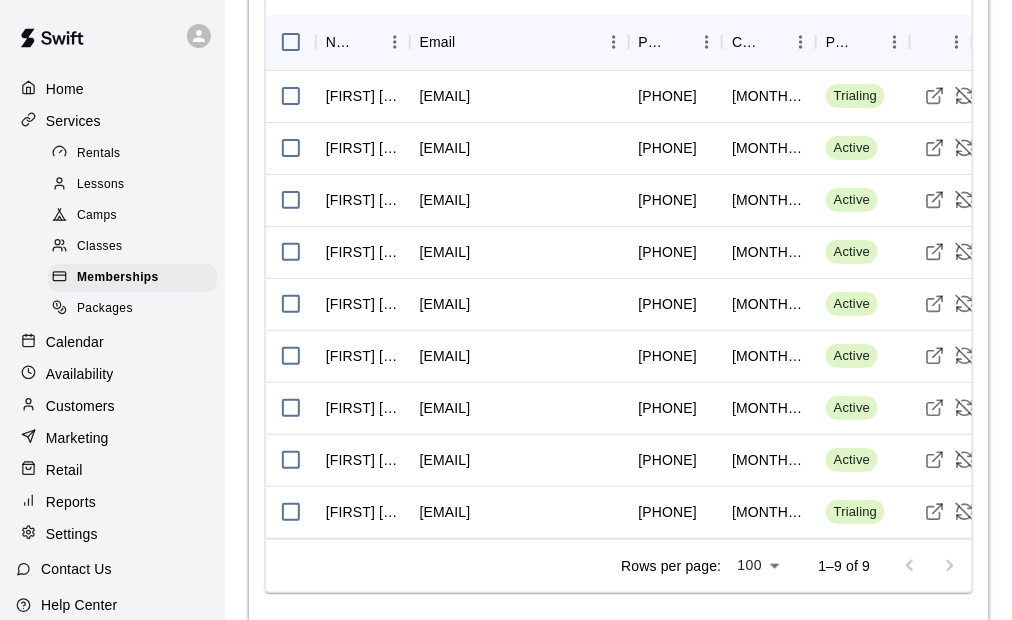 scroll, scrollTop: 1824, scrollLeft: 0, axis: vertical 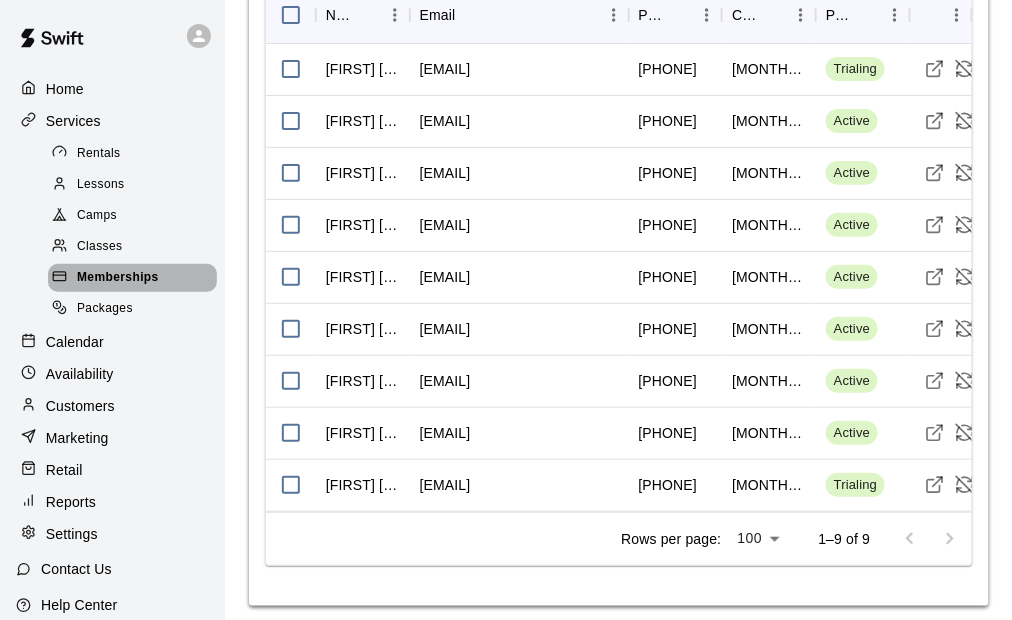 click on "Memberships" at bounding box center (118, 278) 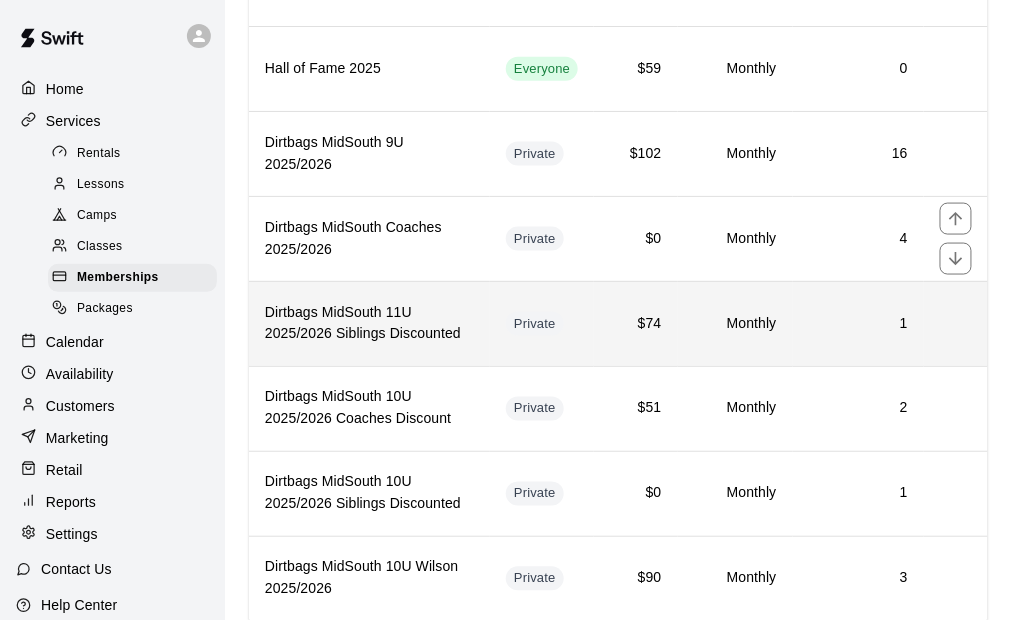 scroll, scrollTop: 2295, scrollLeft: 0, axis: vertical 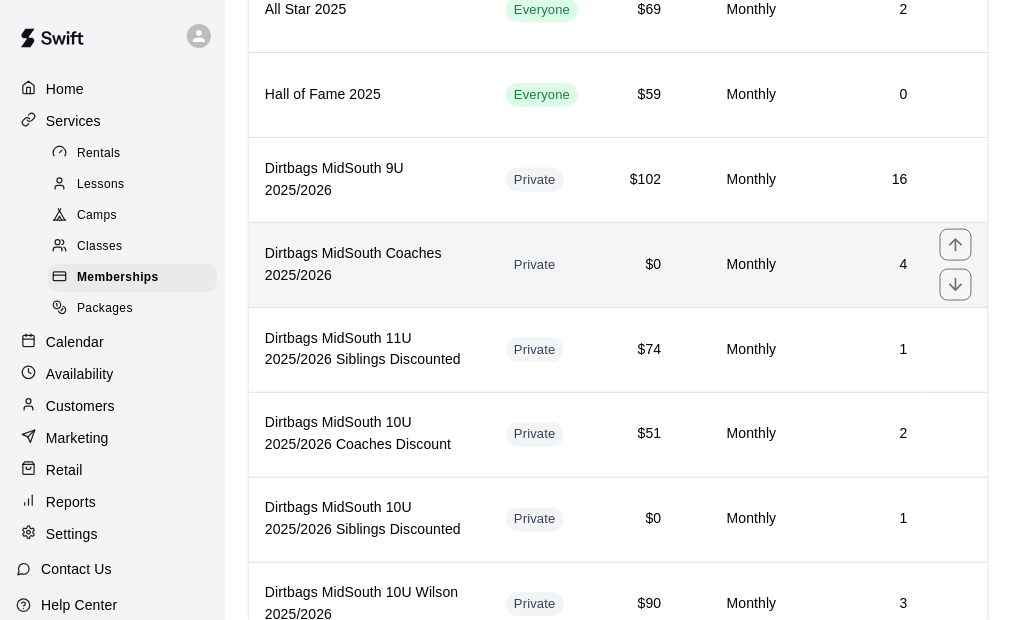 click on "Dirtbags MidSouth Coaches 2025/2026" at bounding box center [369, 264] 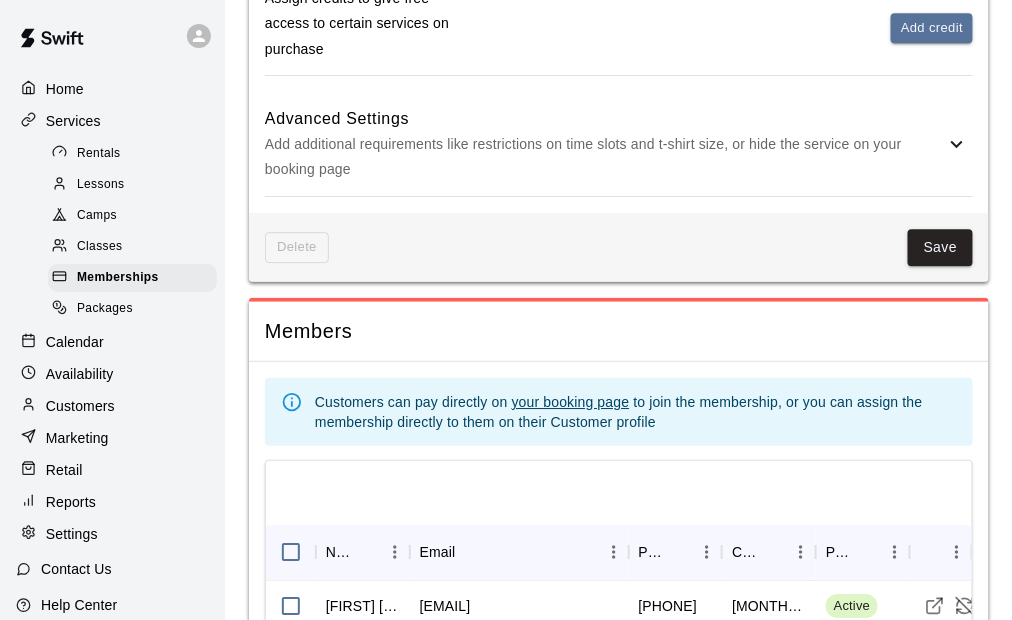 scroll, scrollTop: 1264, scrollLeft: 0, axis: vertical 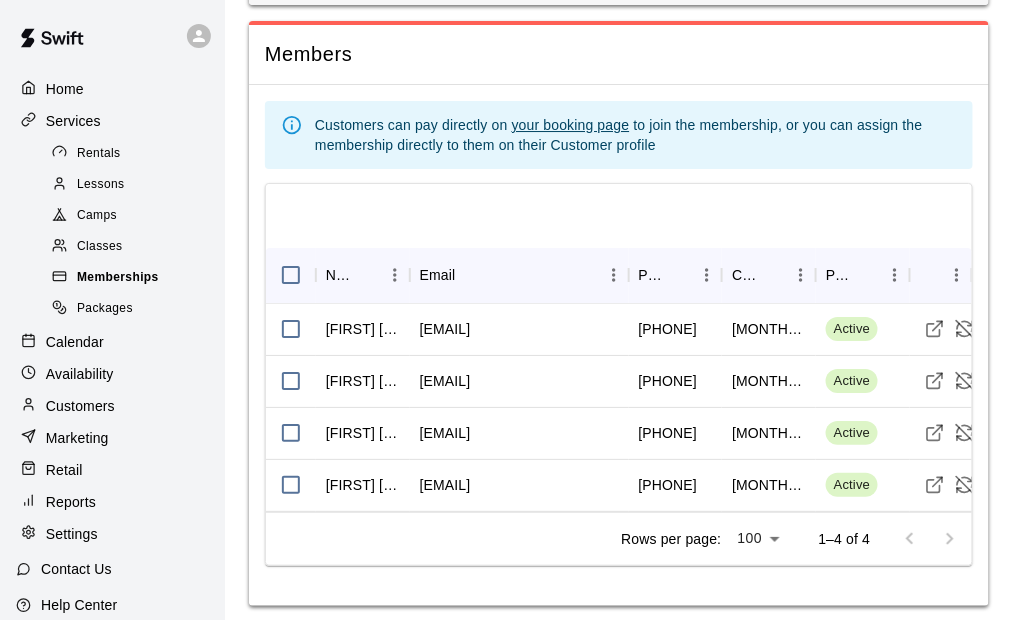 click on "Memberships" at bounding box center [132, 278] 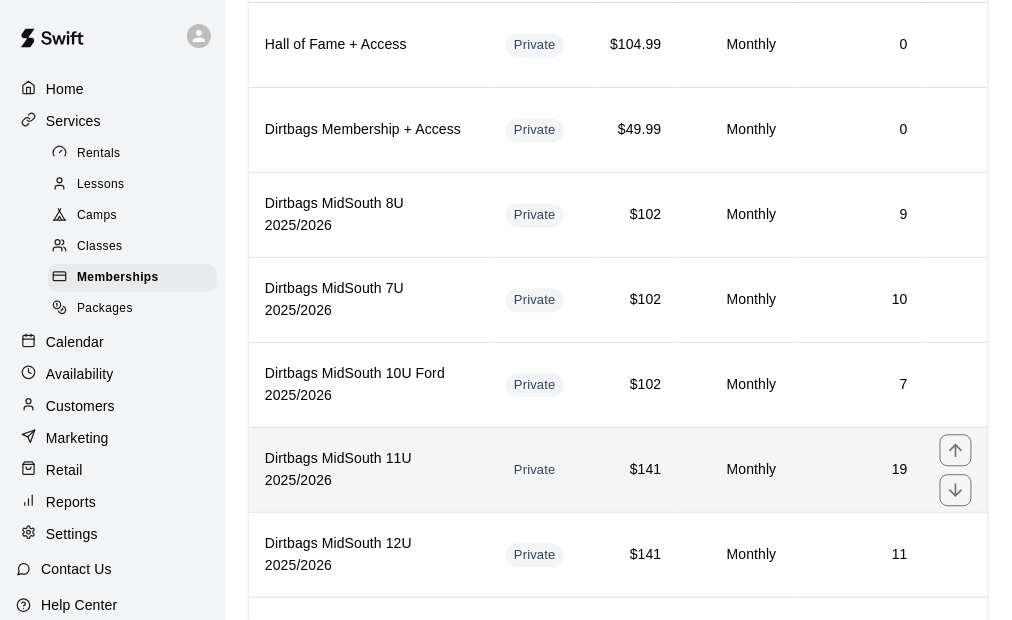 scroll, scrollTop: 700, scrollLeft: 0, axis: vertical 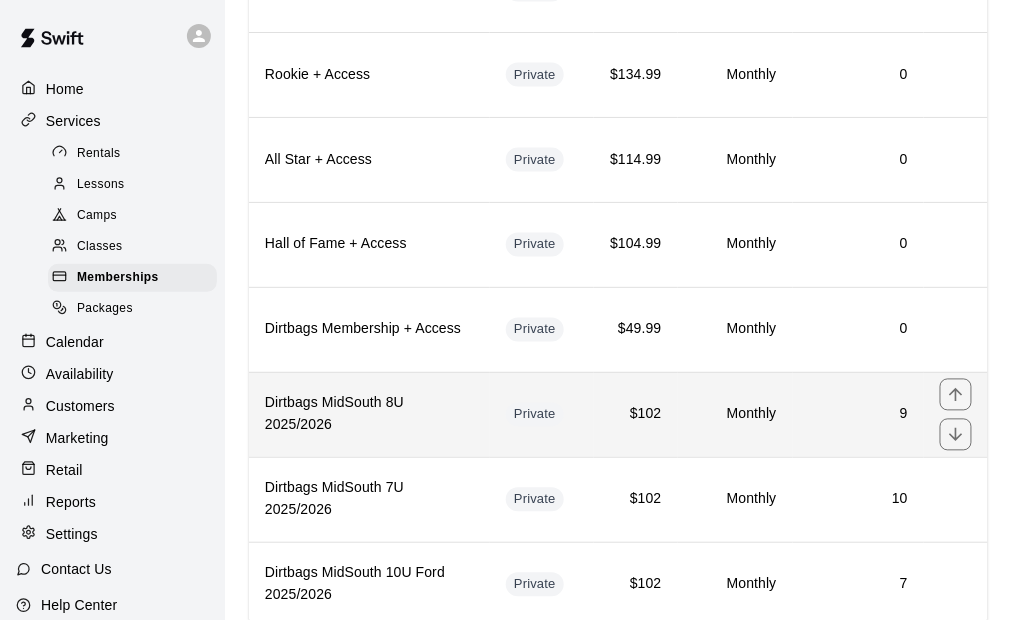 click on "Monthly" at bounding box center (735, 414) 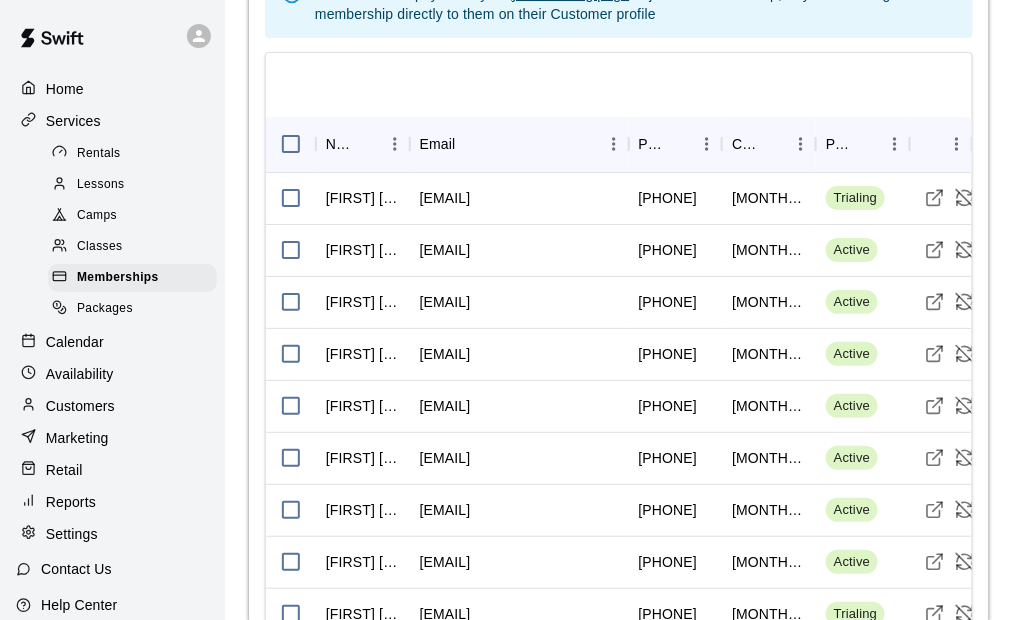scroll, scrollTop: 1700, scrollLeft: 0, axis: vertical 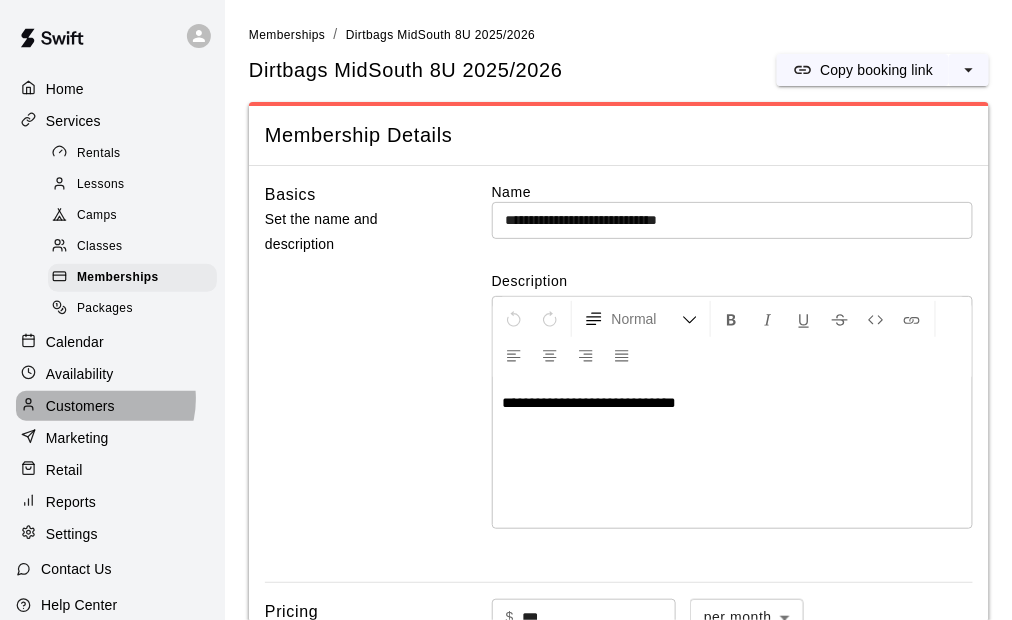 click on "Customers" at bounding box center [80, 406] 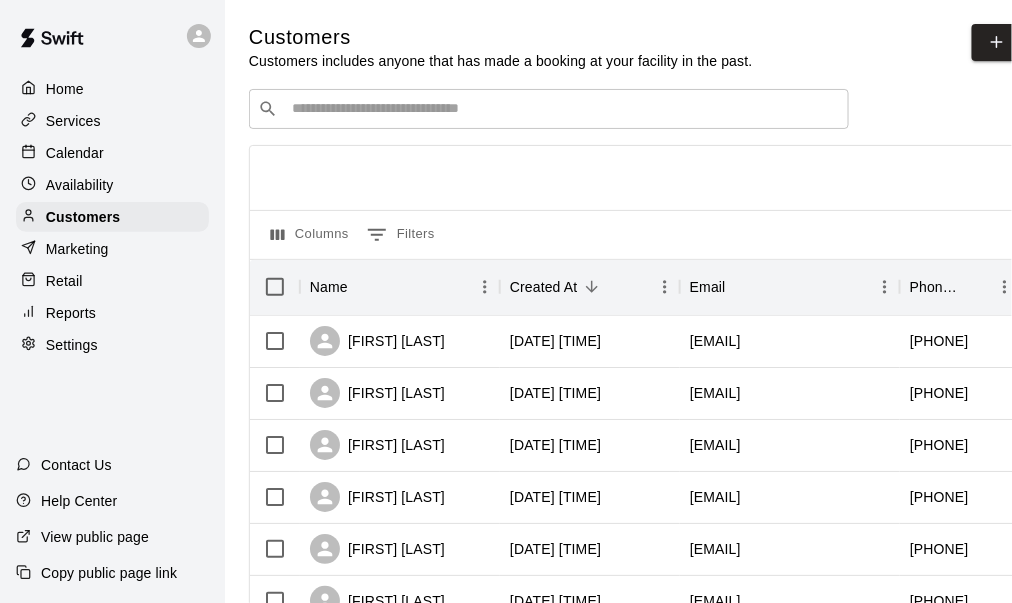 click at bounding box center [563, 109] 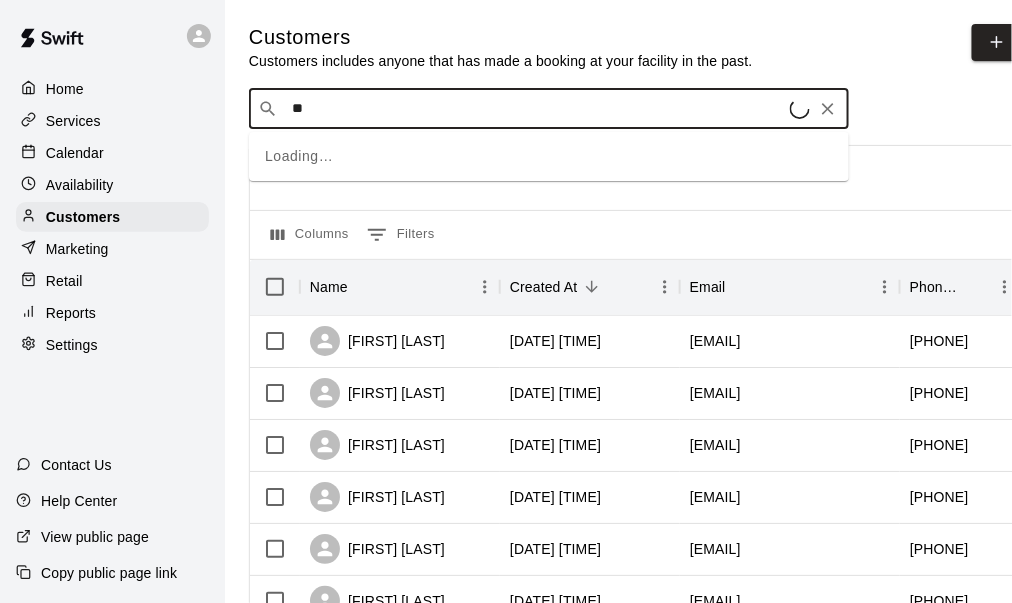 type on "*" 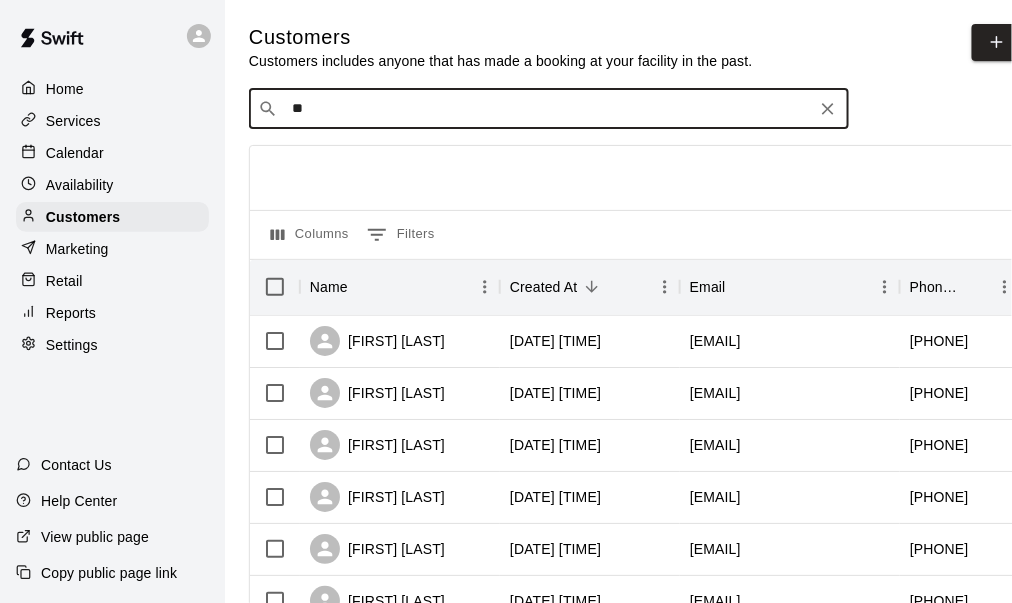 type on "*" 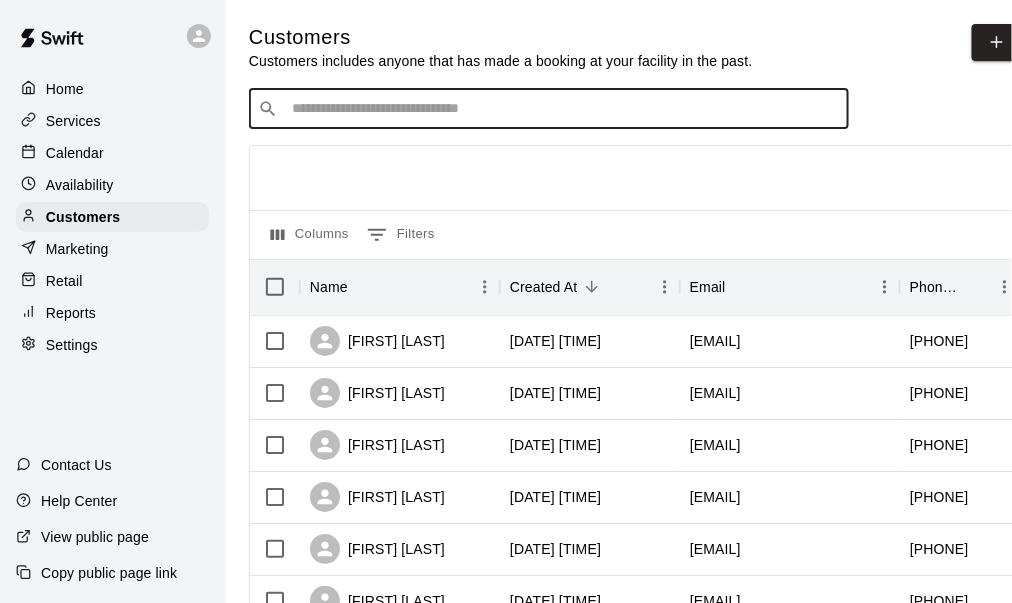click at bounding box center [563, 109] 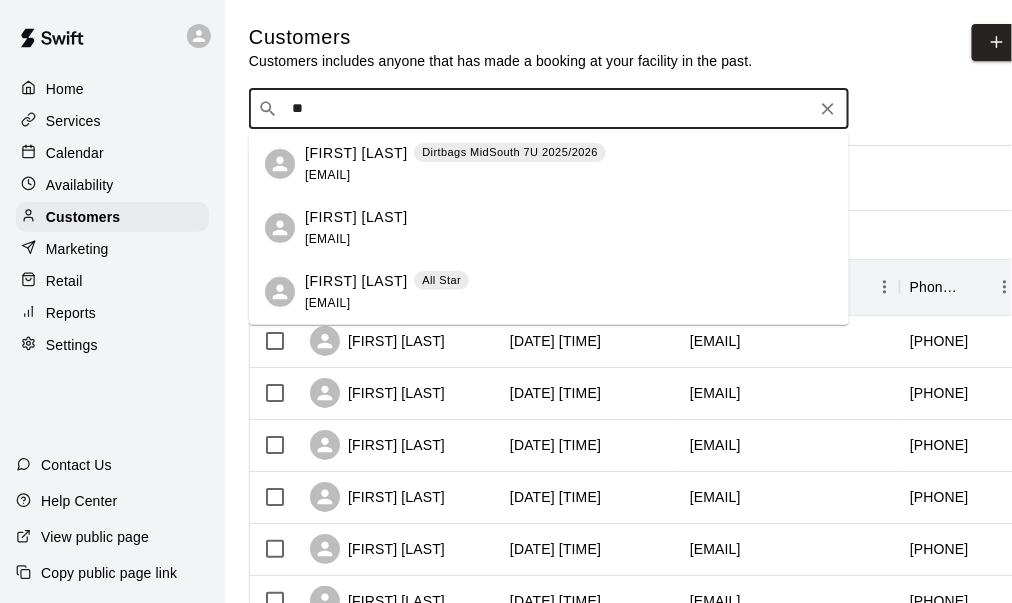 type on "*" 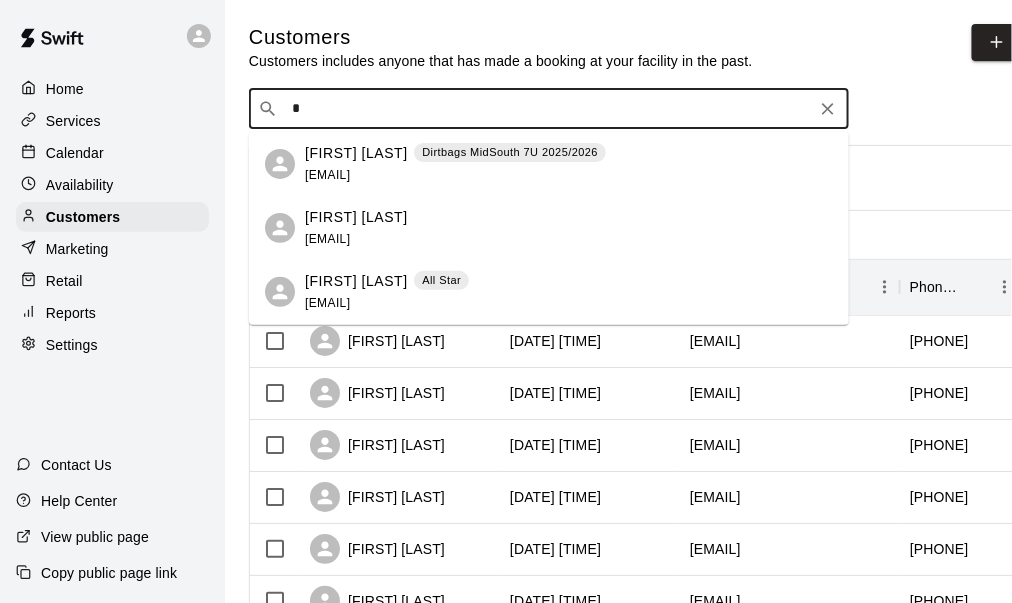 type 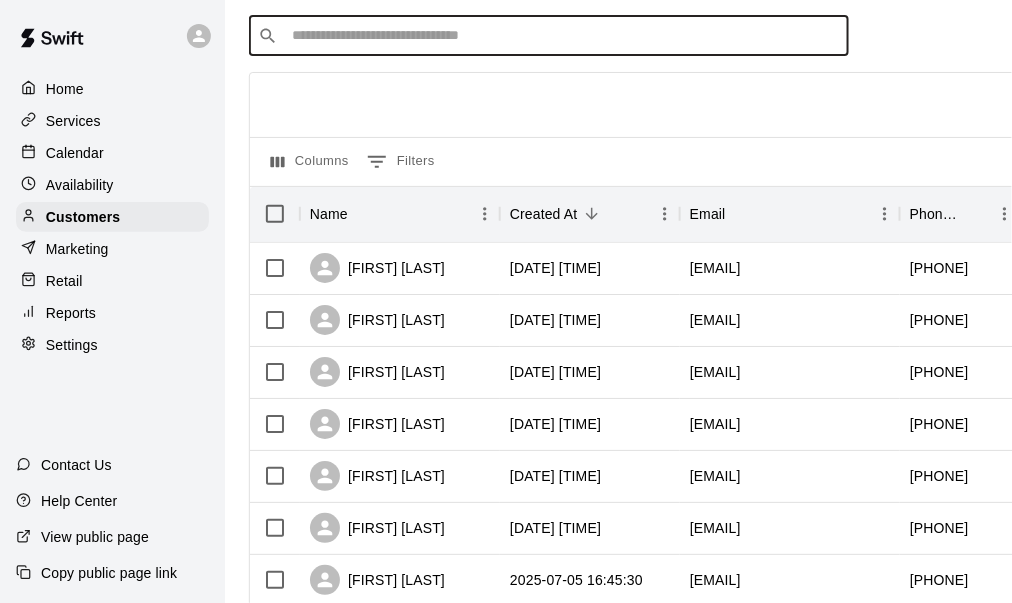scroll, scrollTop: 100, scrollLeft: 0, axis: vertical 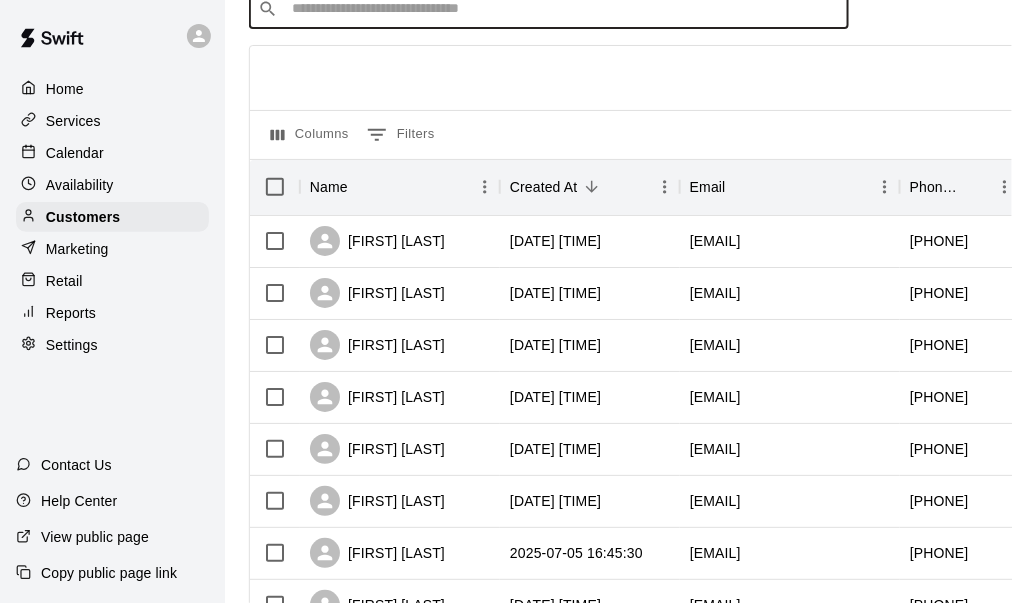 click on "Availability" at bounding box center (80, 185) 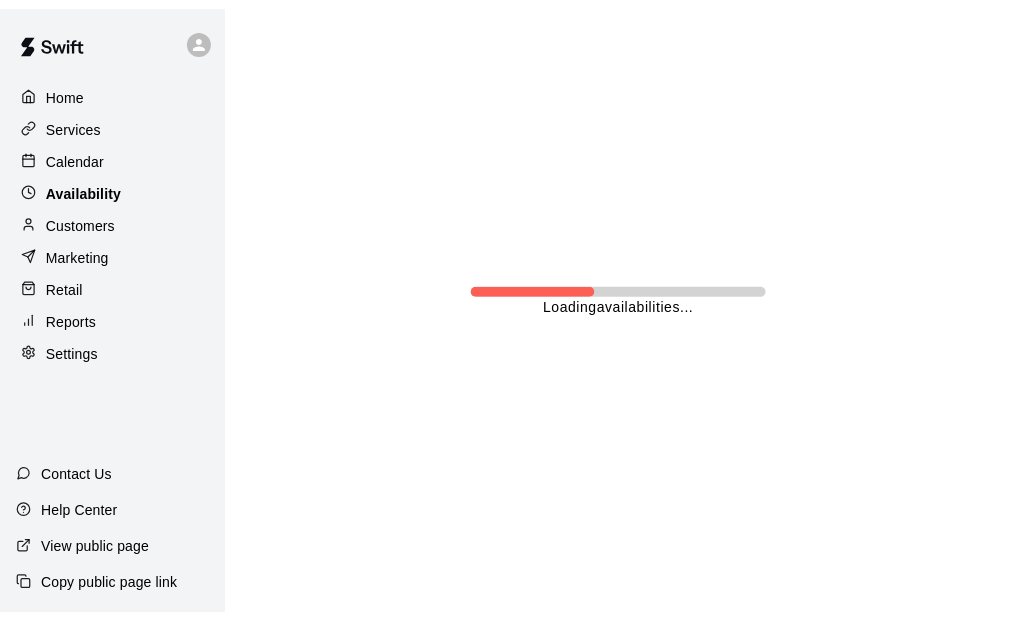 scroll, scrollTop: 0, scrollLeft: 0, axis: both 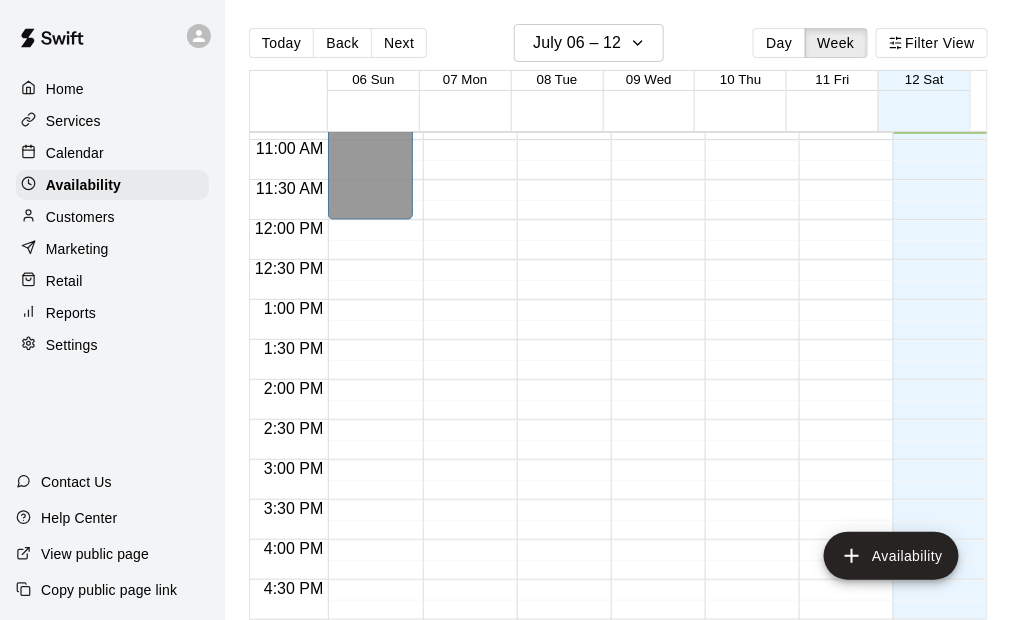 click on "Services" at bounding box center (73, 121) 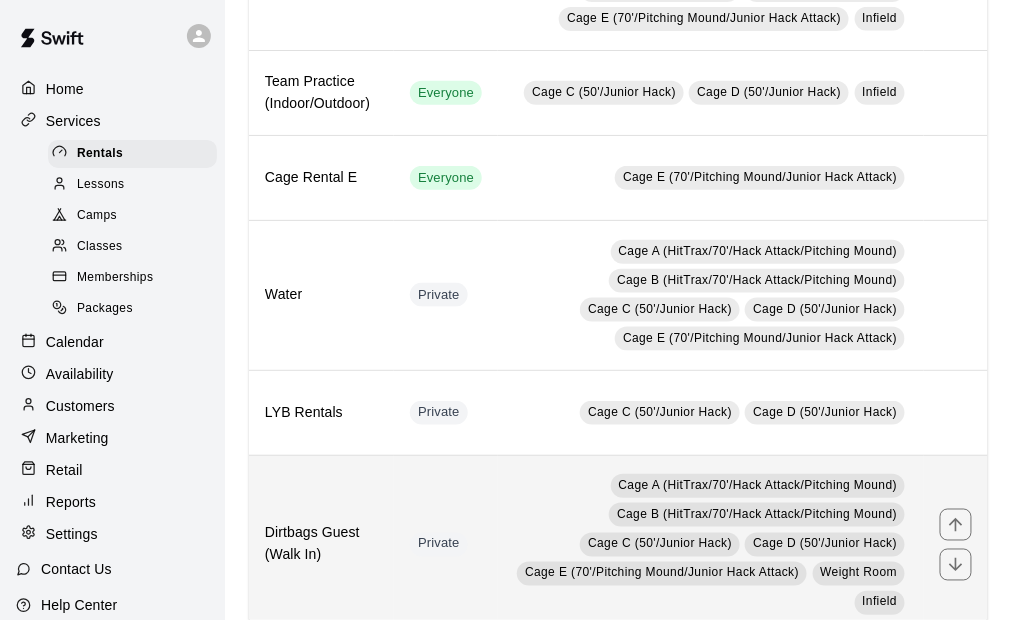 scroll, scrollTop: 303, scrollLeft: 0, axis: vertical 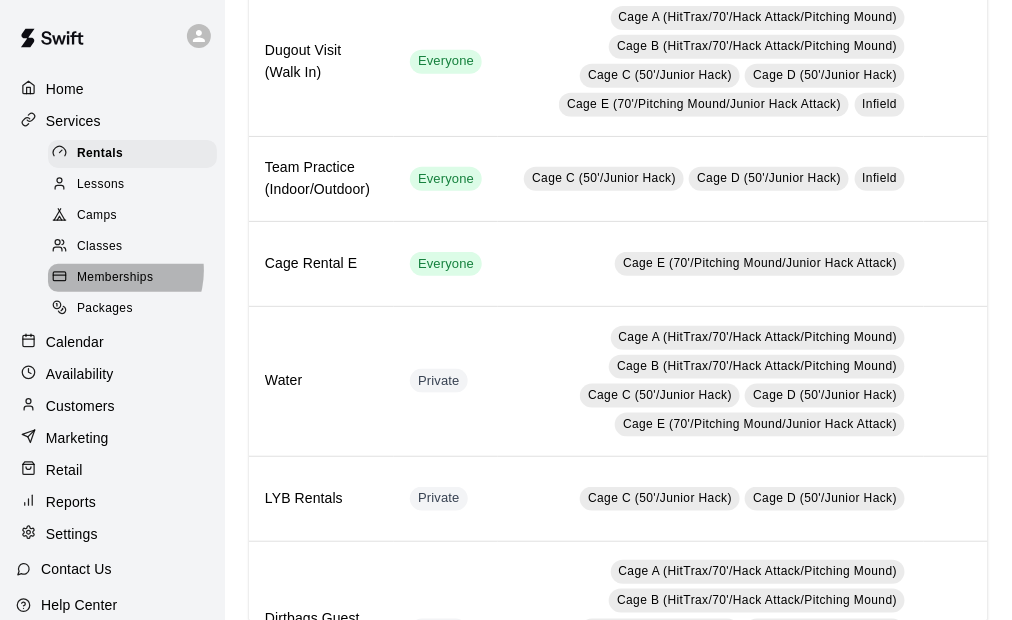 click on "Memberships" at bounding box center (115, 278) 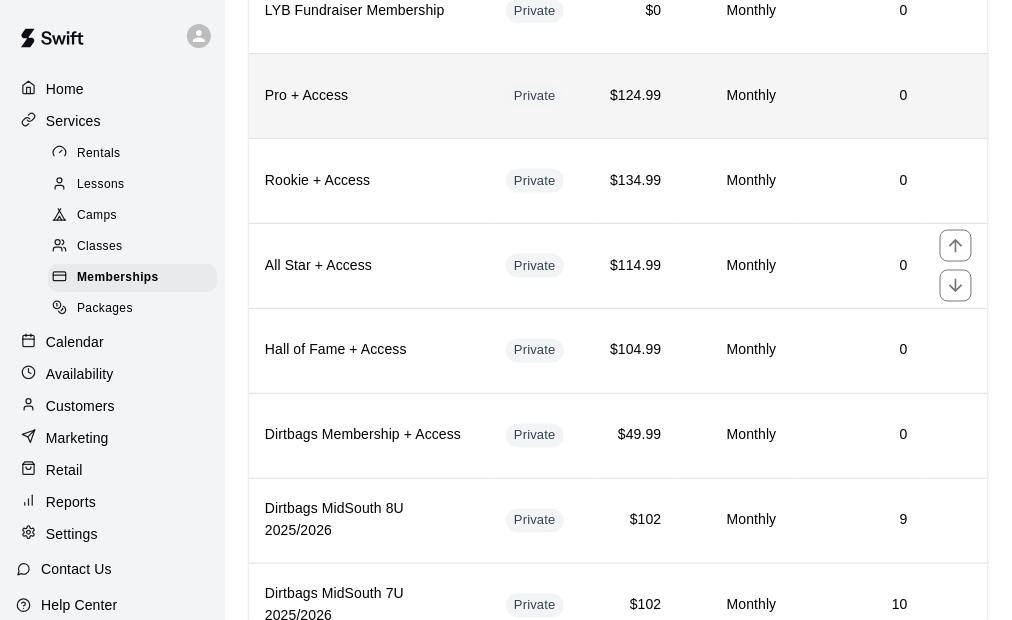 scroll, scrollTop: 700, scrollLeft: 0, axis: vertical 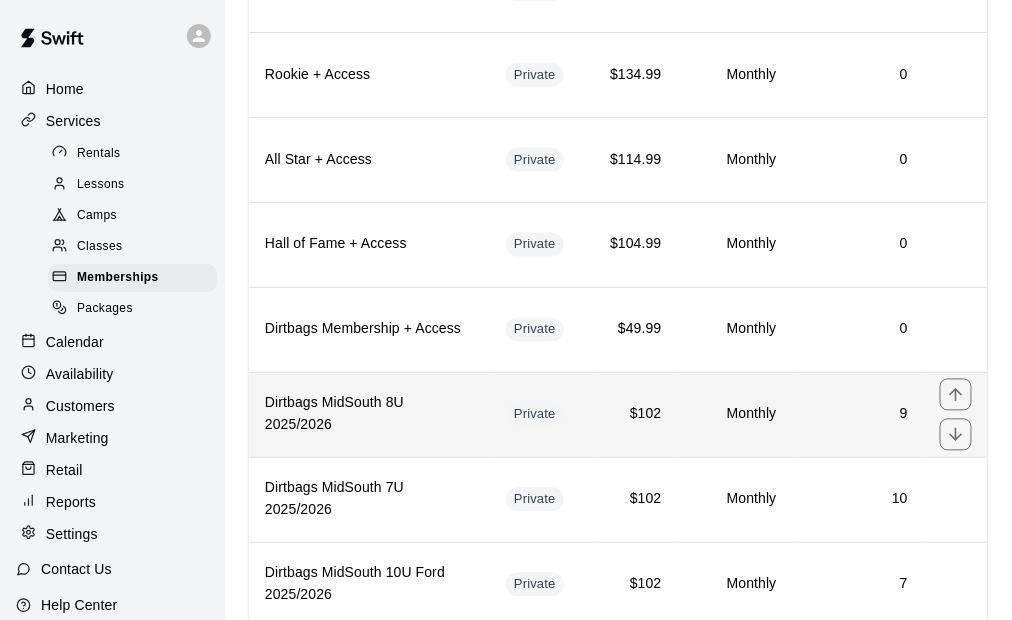 click on "Dirtbags MidSouth 8U 2025/2026" at bounding box center (369, 414) 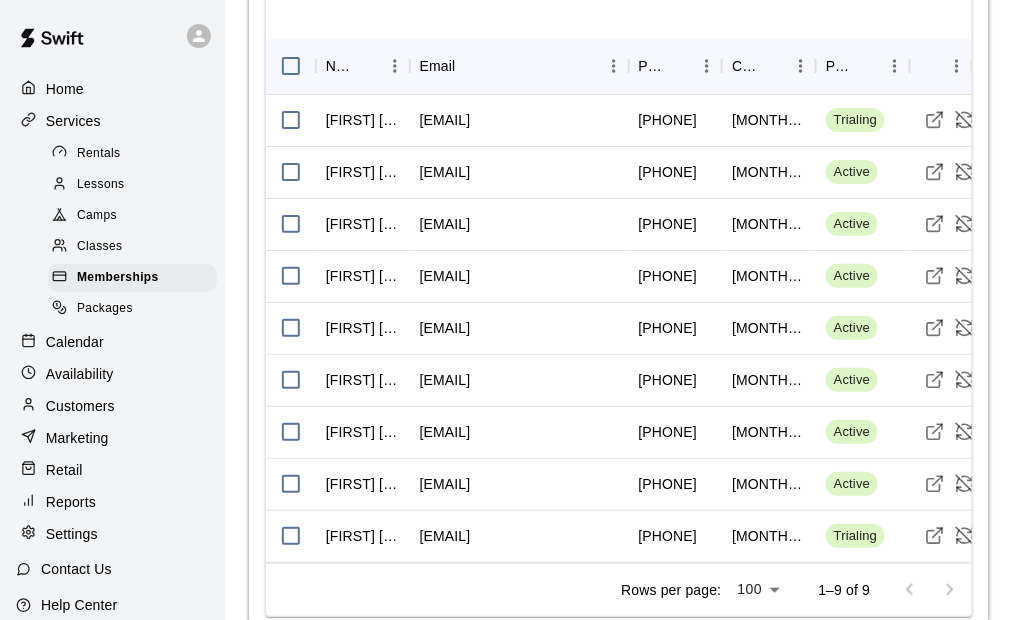 scroll, scrollTop: 1800, scrollLeft: 0, axis: vertical 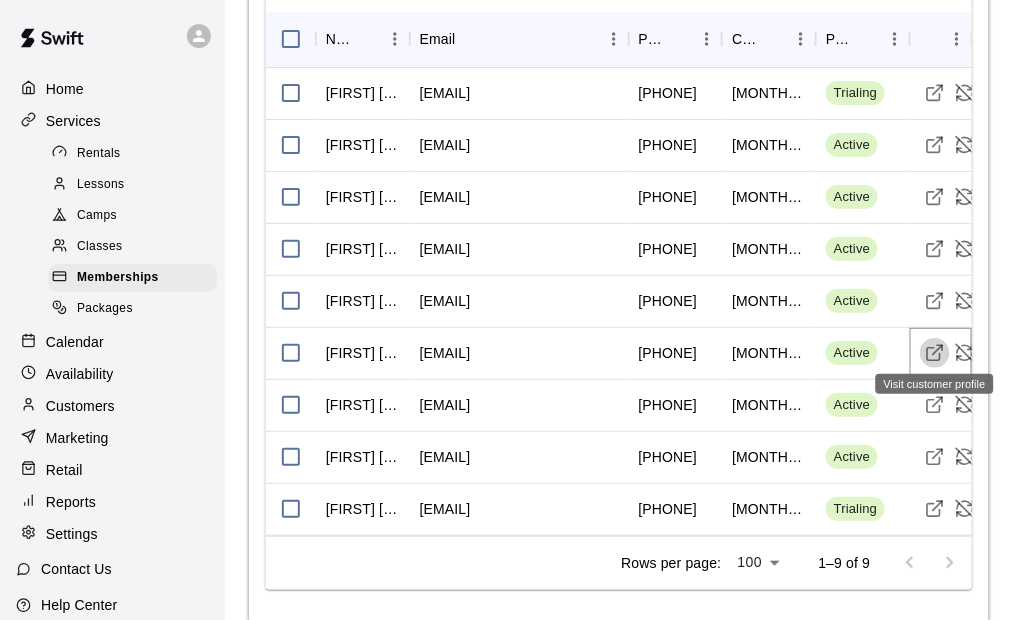 click 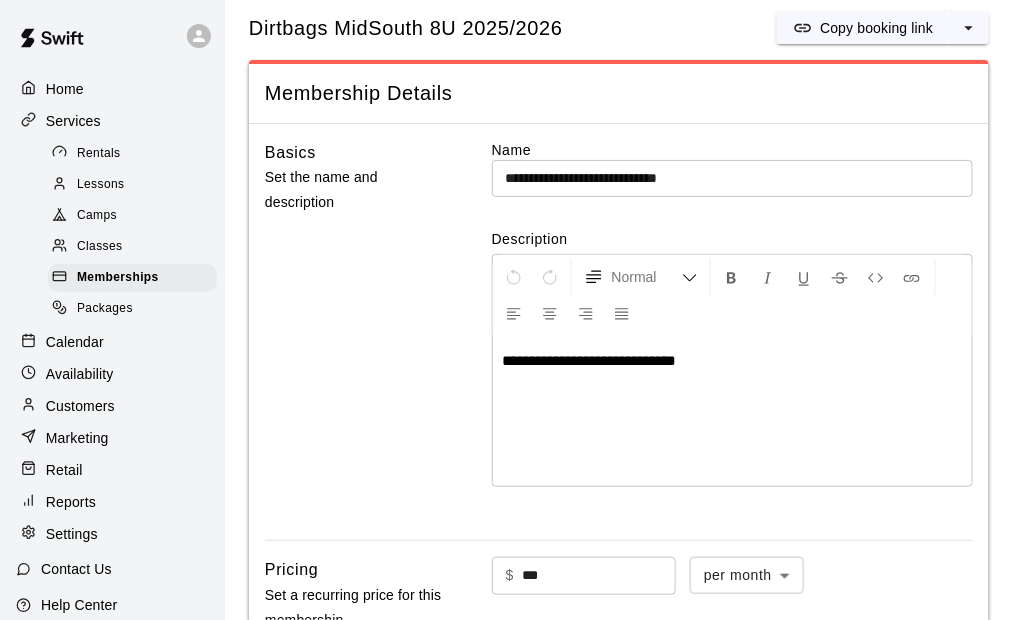 scroll, scrollTop: 0, scrollLeft: 0, axis: both 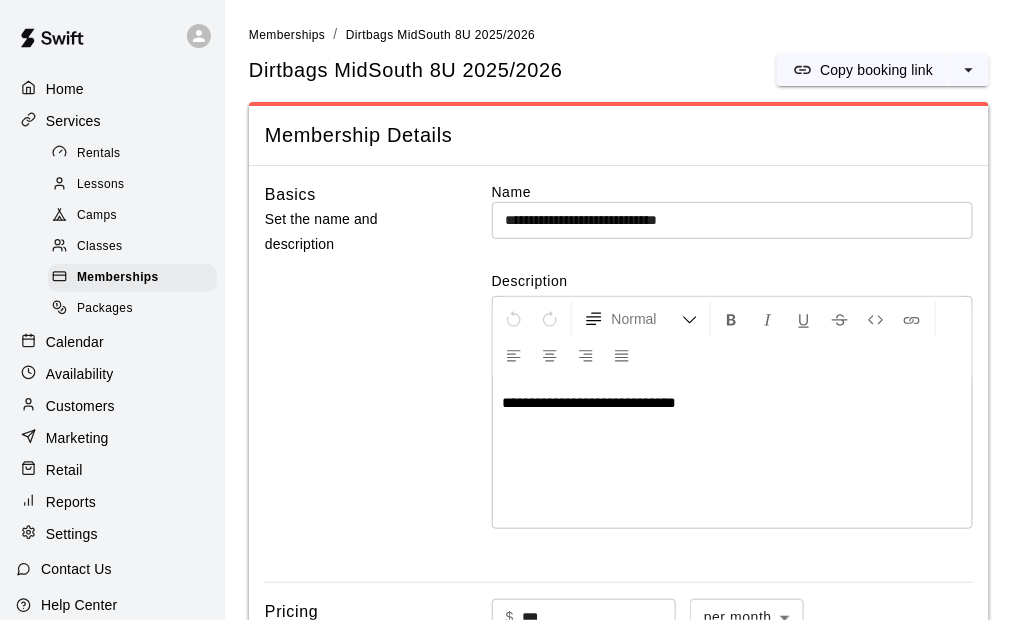 click on "Customers" at bounding box center [80, 406] 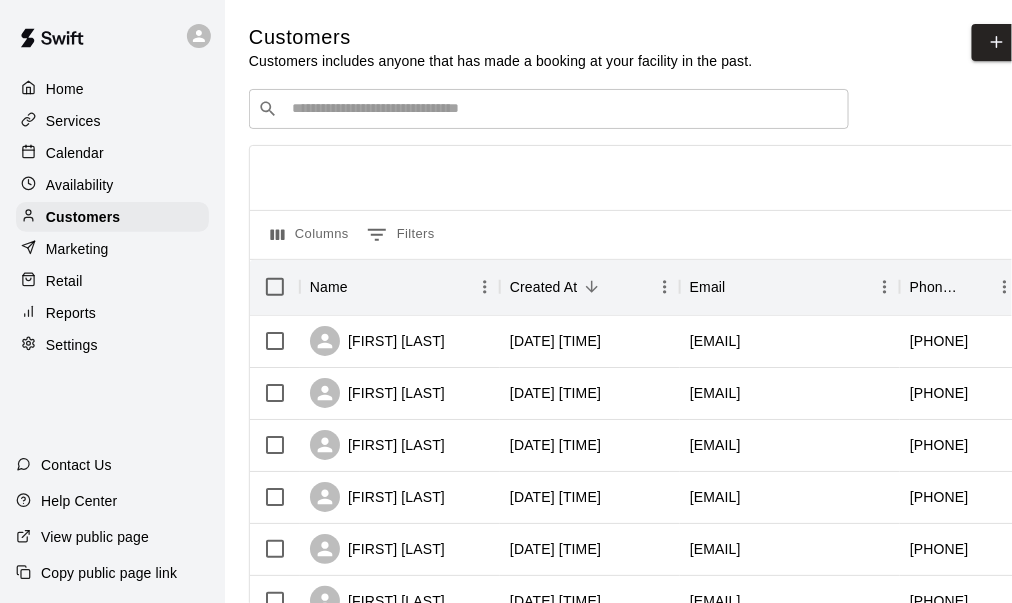 click on "​ ​" at bounding box center [549, 109] 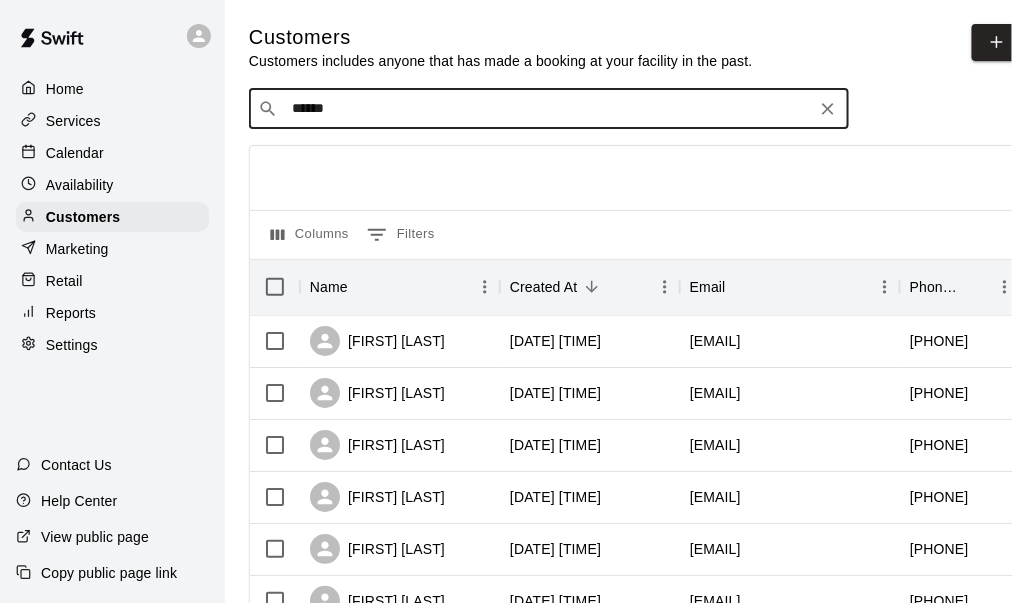 type on "*******" 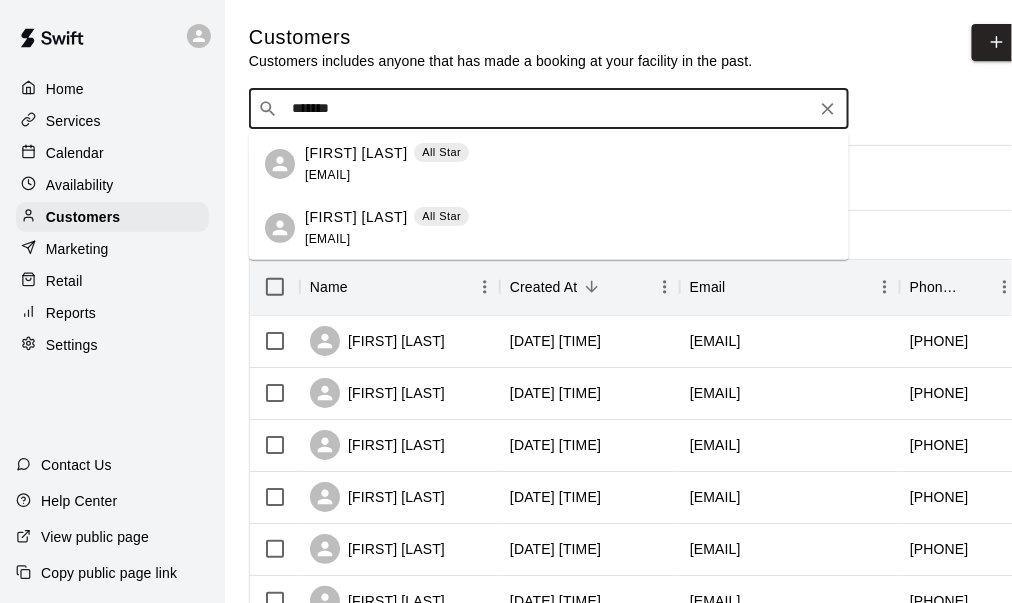click on "[FIRST] [LAST]" at bounding box center (356, 153) 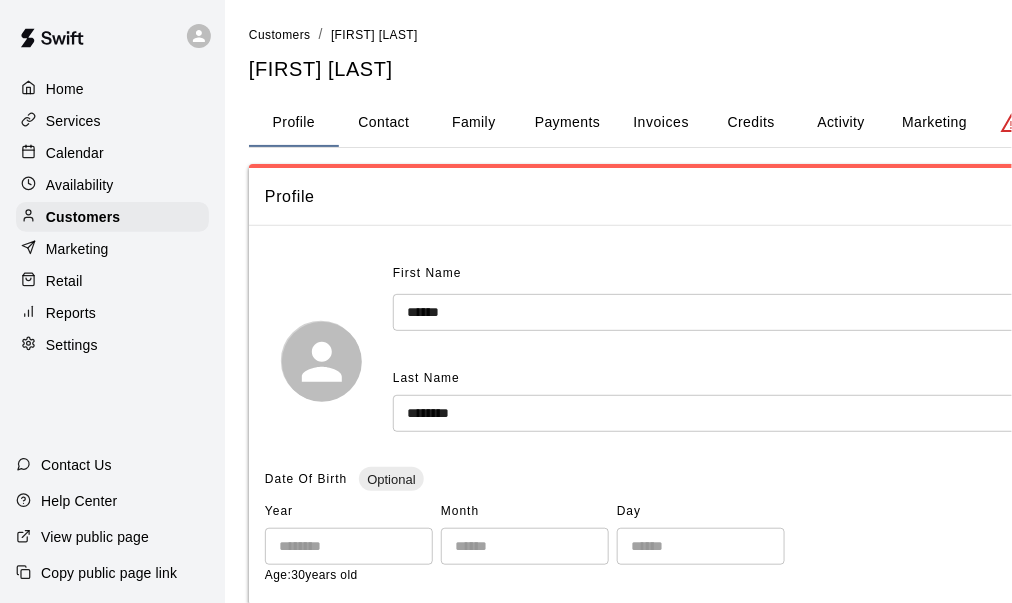 click on "Family" at bounding box center [474, 123] 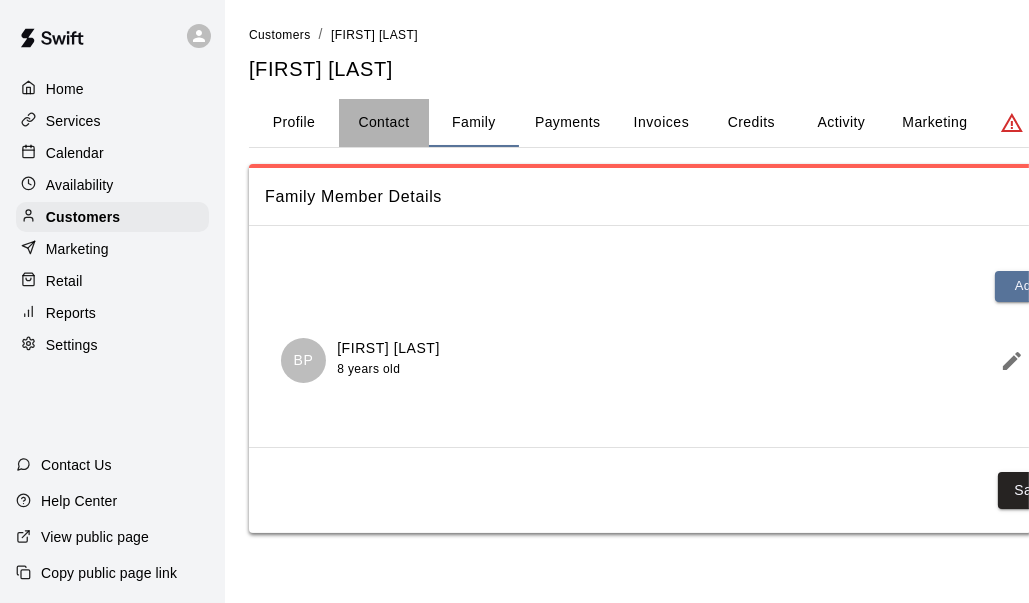 click on "Contact" at bounding box center [384, 123] 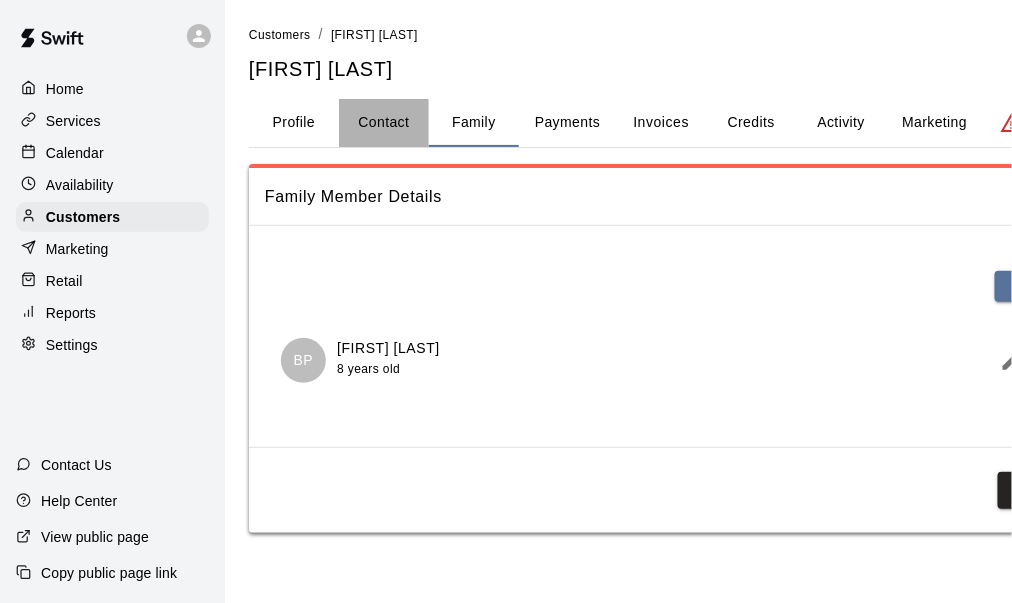 select on "**" 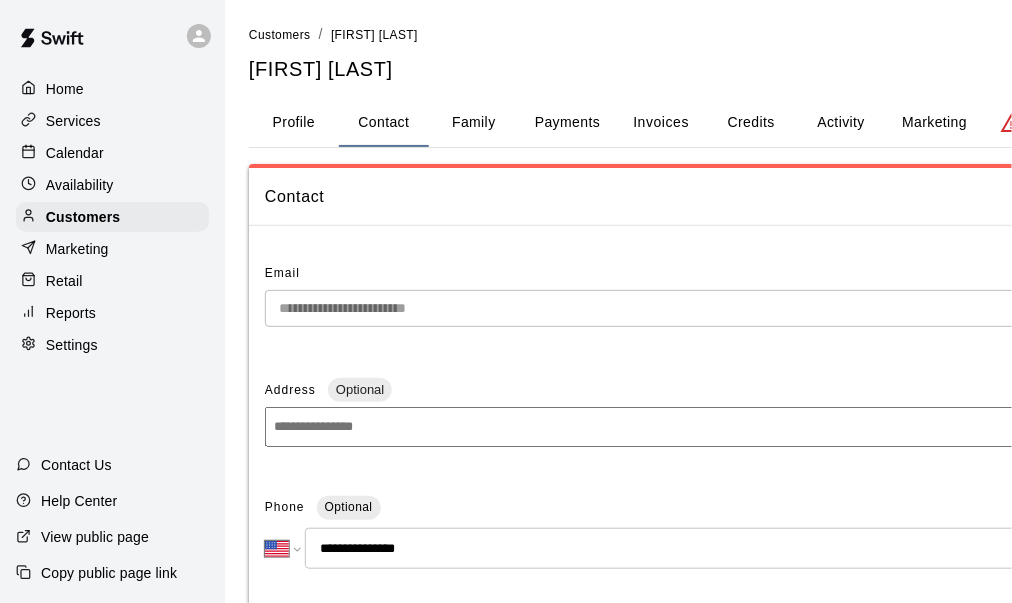 click on "**********" at bounding box center (668, 633) 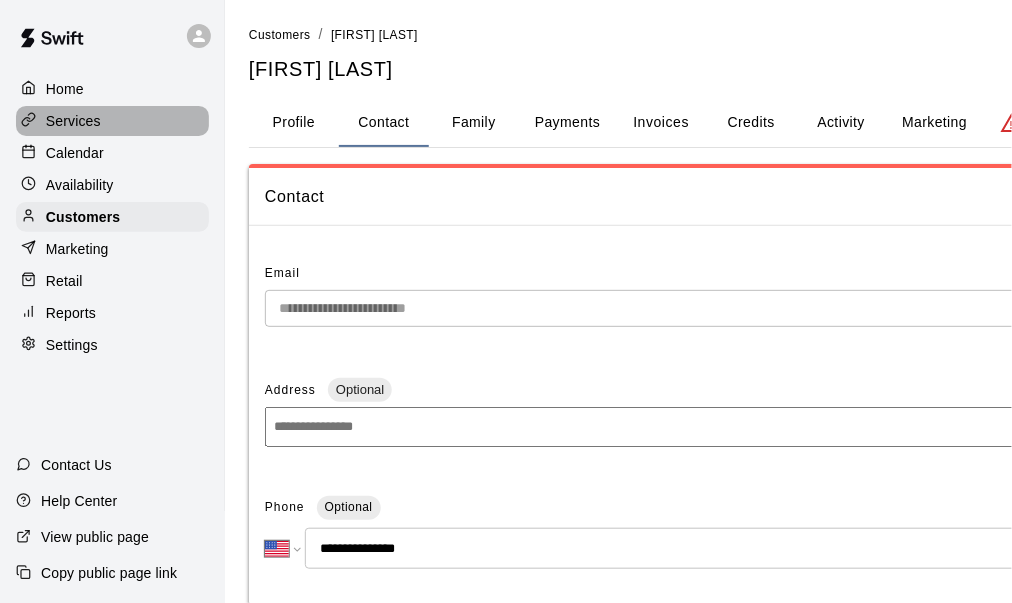 drag, startPoint x: 67, startPoint y: 122, endPoint x: 80, endPoint y: 120, distance: 13.152946 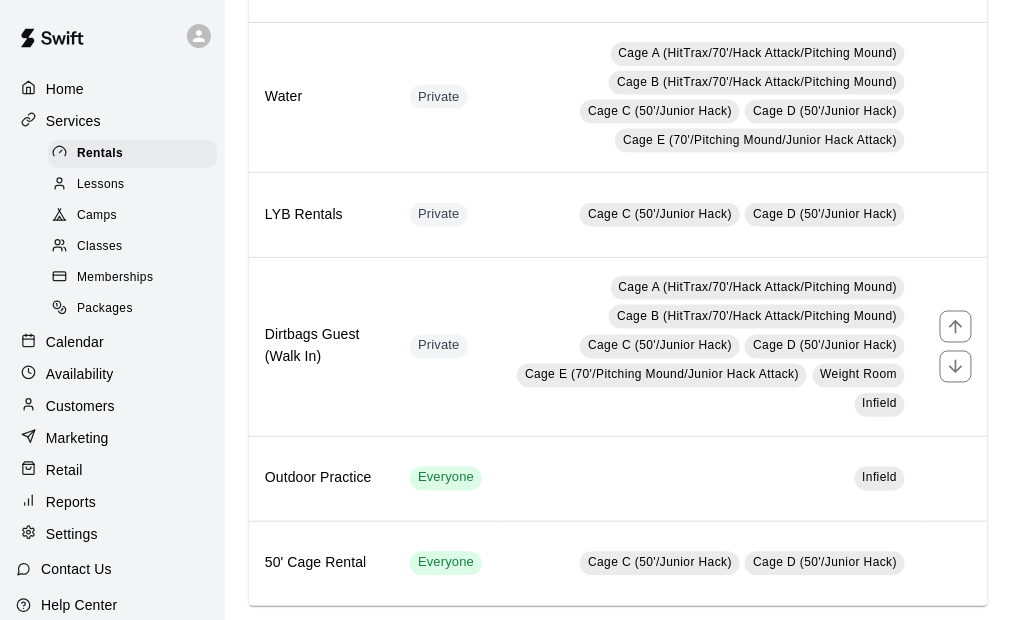 scroll, scrollTop: 200, scrollLeft: 0, axis: vertical 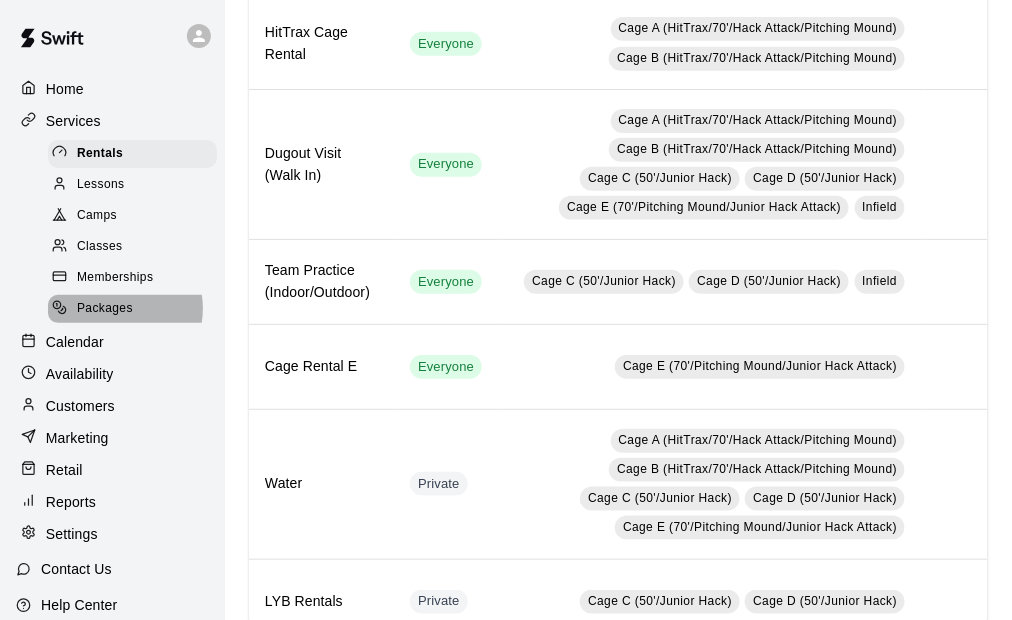 click on "Packages" at bounding box center (105, 309) 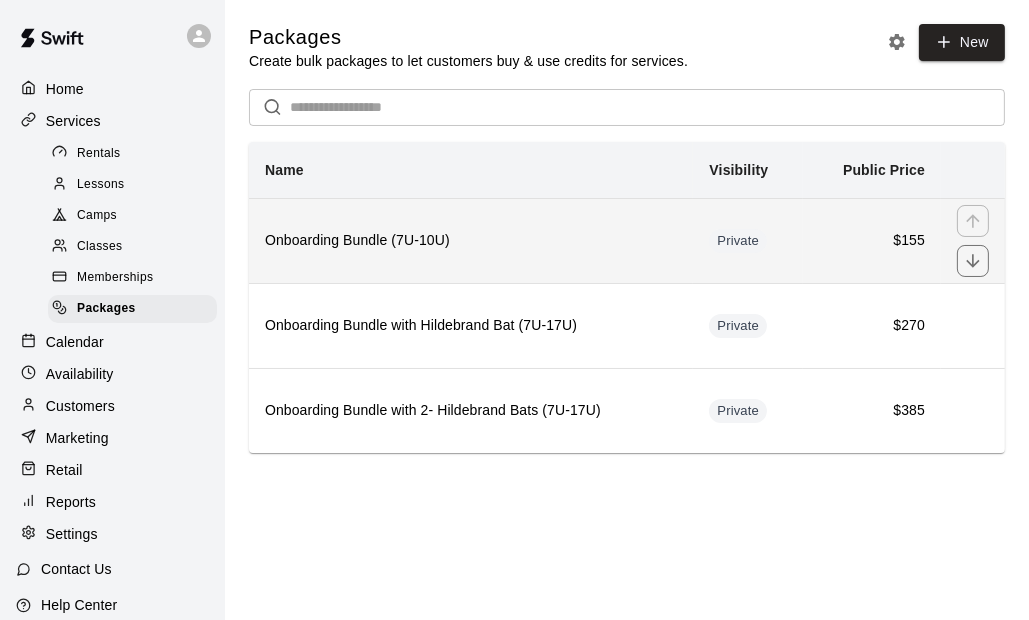 click on "Onboarding Bundle (7U-10U)" at bounding box center (471, 240) 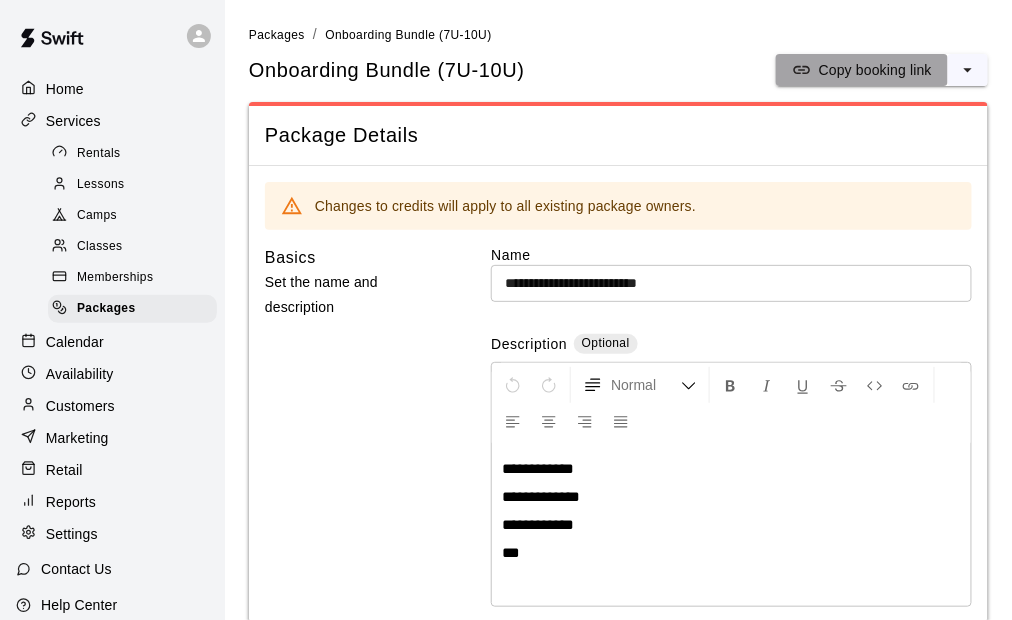 click on "Copy booking link" at bounding box center (875, 70) 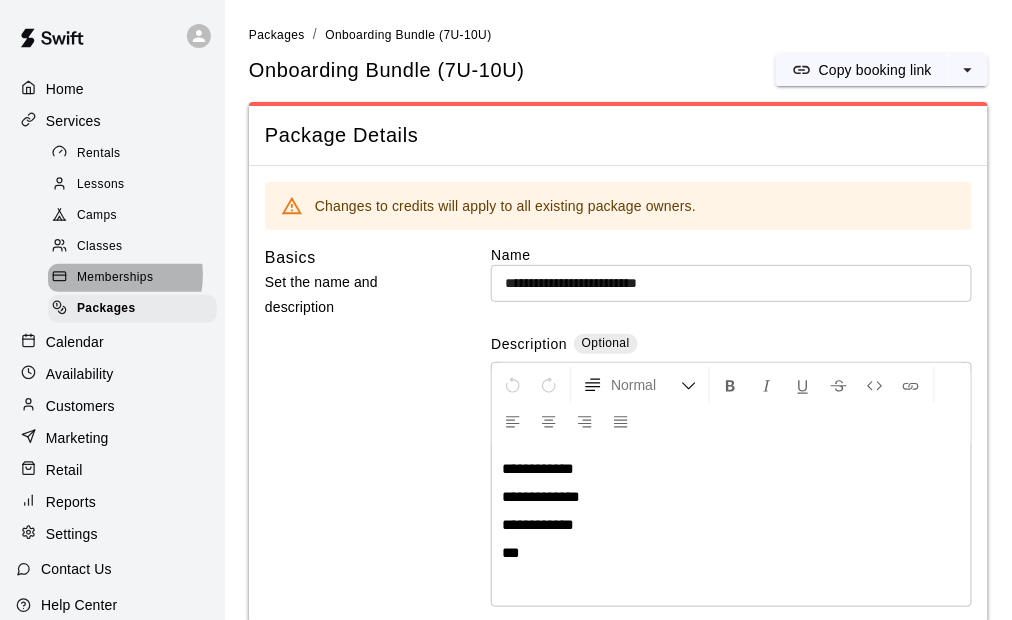 click on "Memberships" at bounding box center [115, 278] 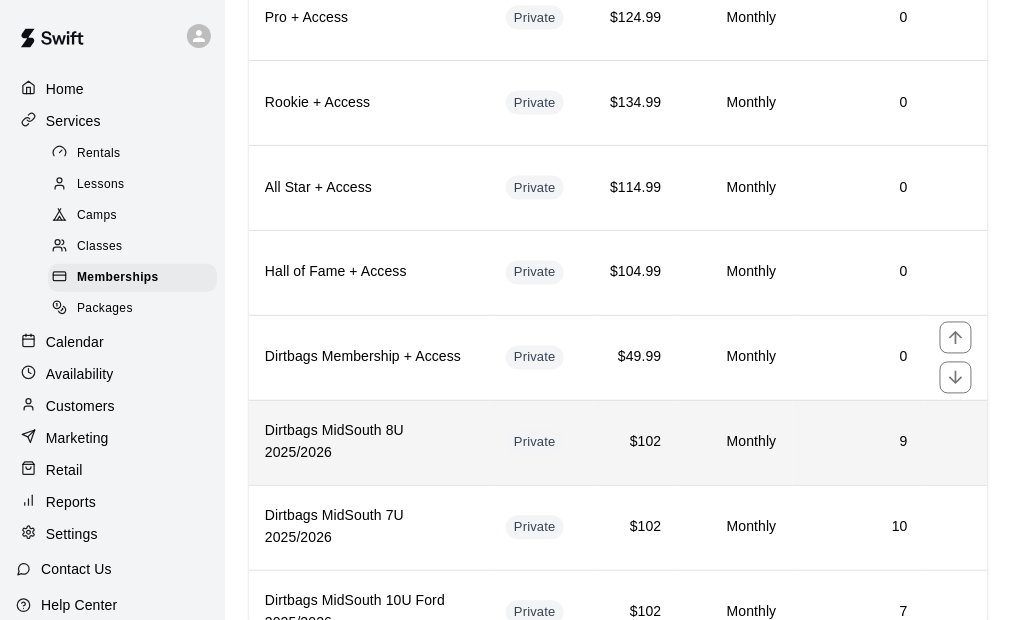 scroll, scrollTop: 700, scrollLeft: 0, axis: vertical 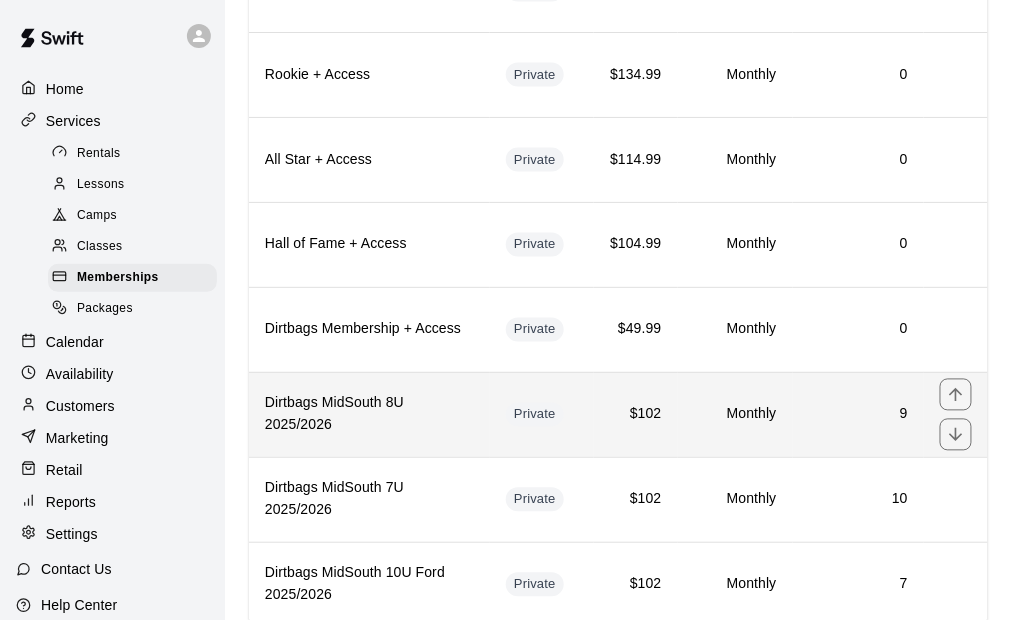 click on "9" at bounding box center [858, 415] 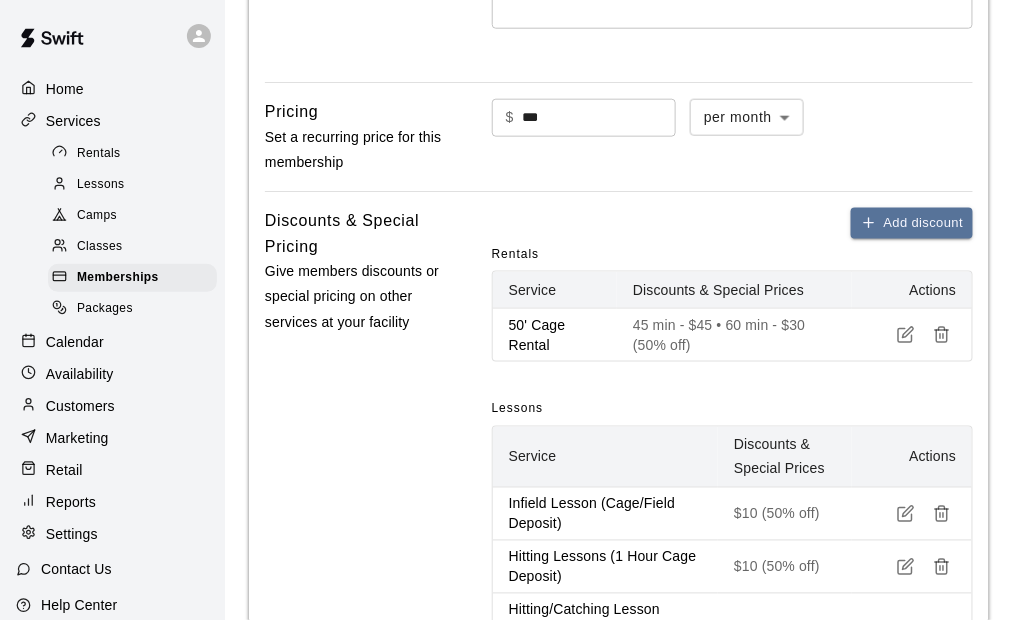 scroll, scrollTop: 600, scrollLeft: 0, axis: vertical 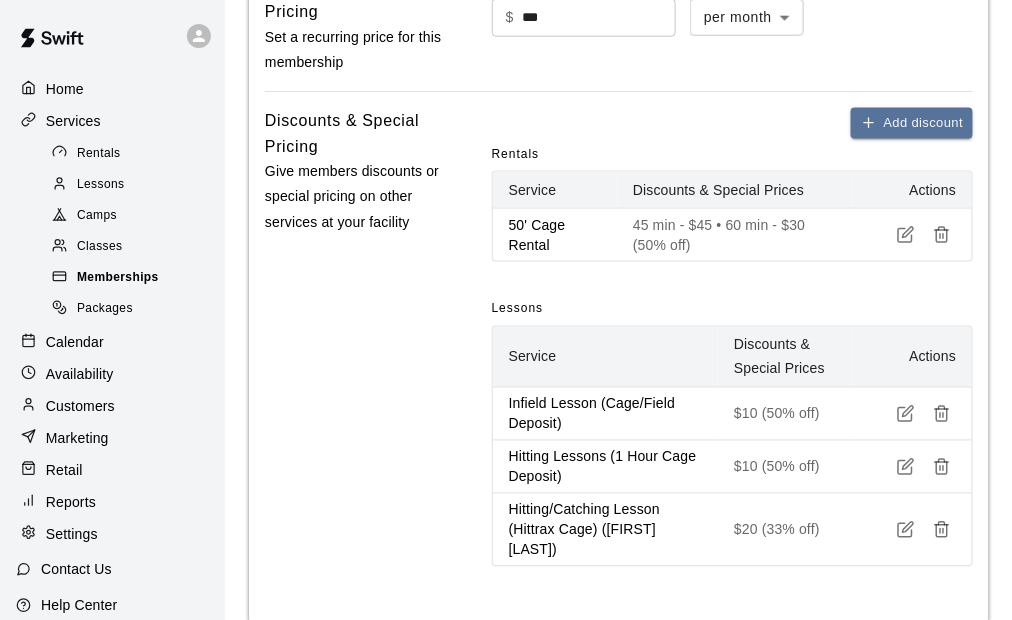 click on "Memberships" at bounding box center (118, 278) 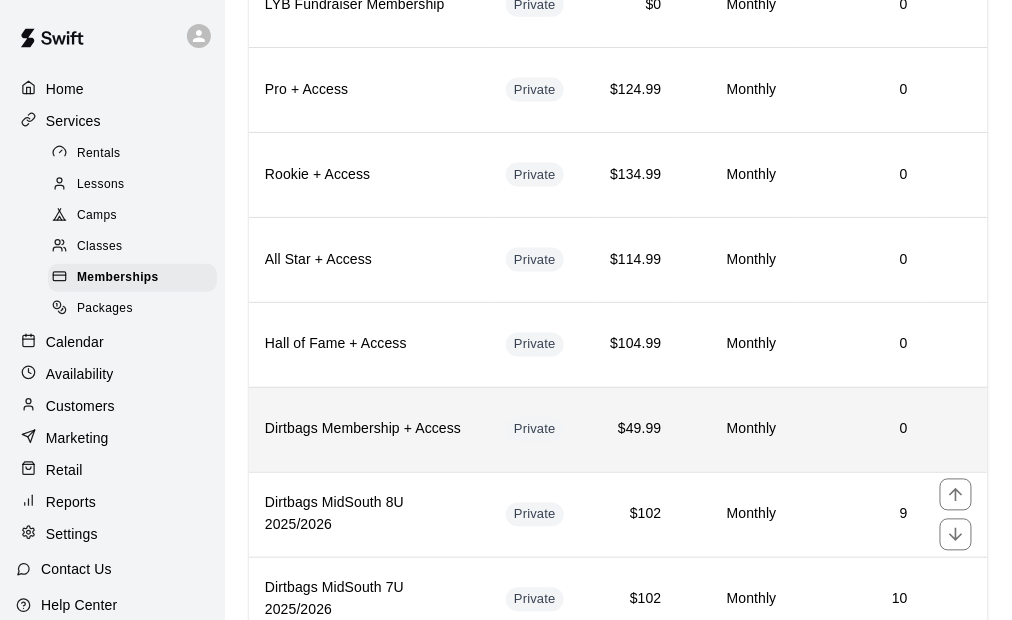 scroll, scrollTop: 700, scrollLeft: 0, axis: vertical 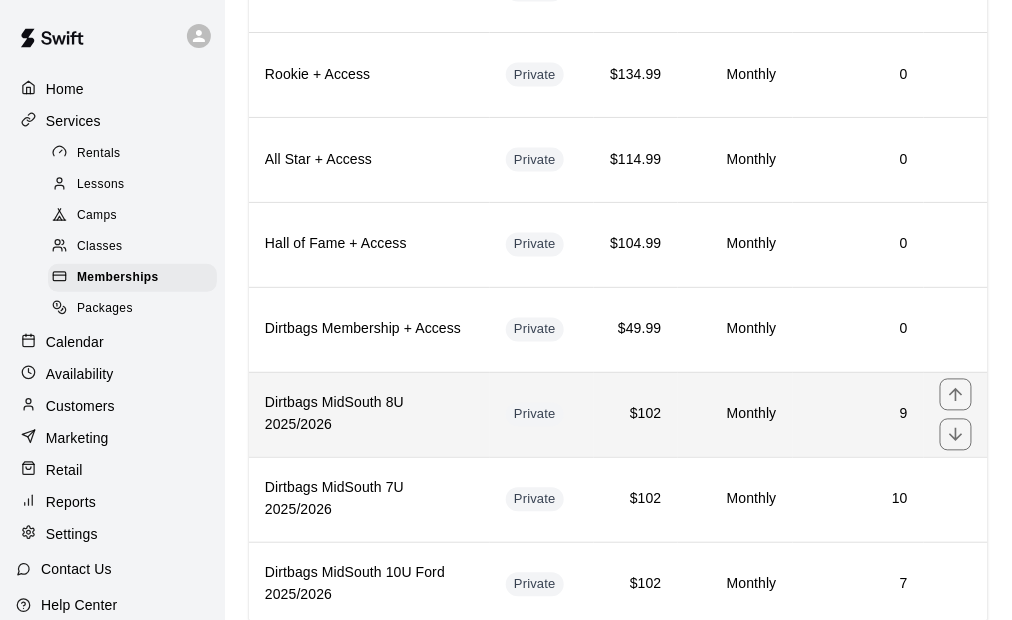 click on "9" at bounding box center [858, 415] 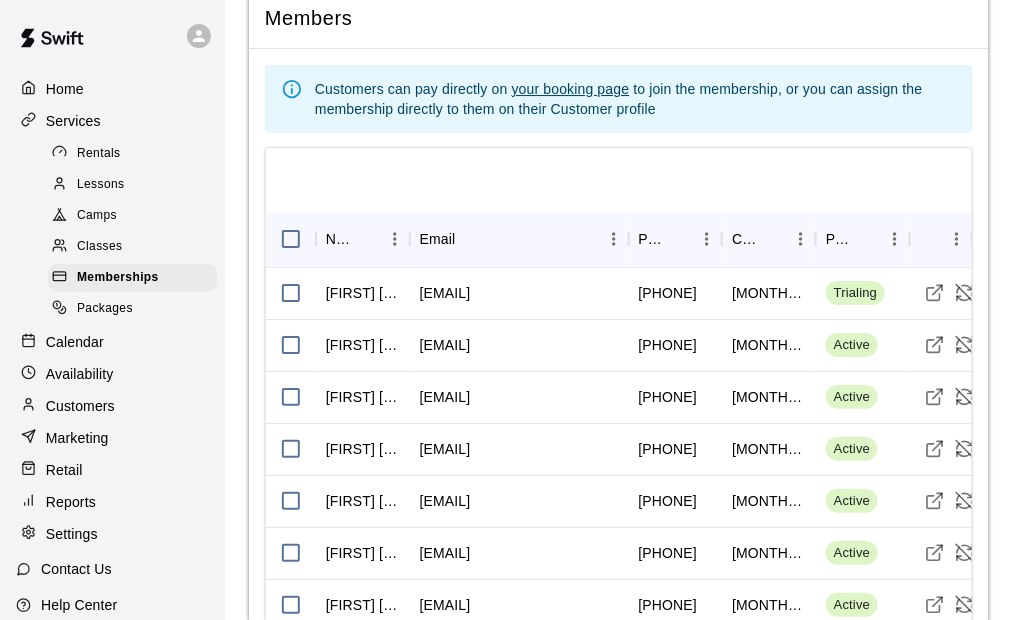 scroll, scrollTop: 1800, scrollLeft: 0, axis: vertical 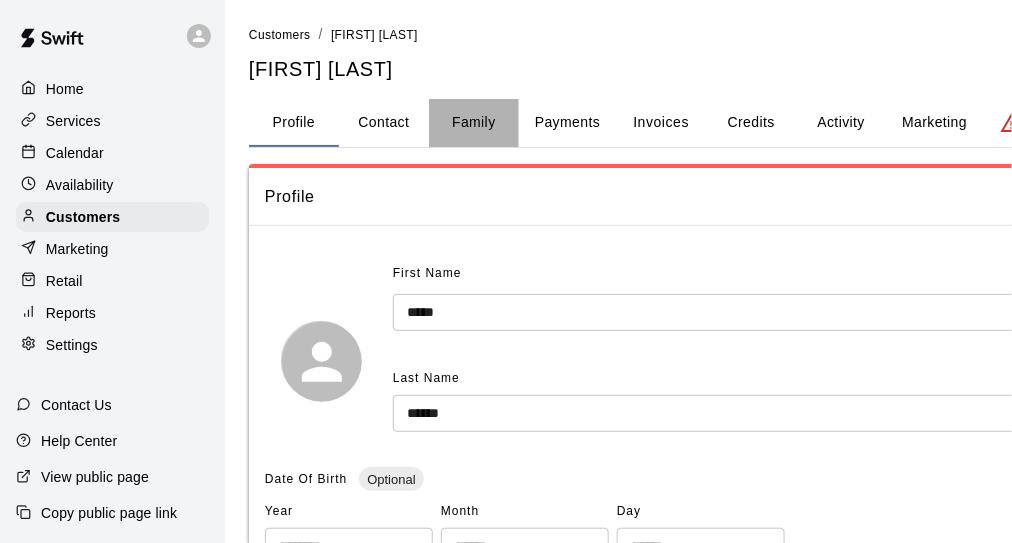 click on "Family" at bounding box center (474, 123) 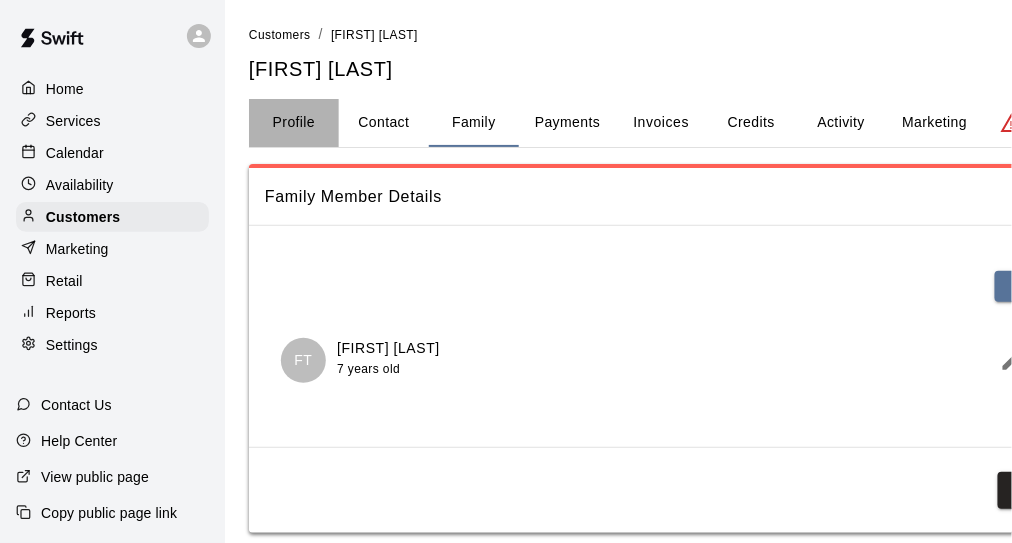 click on "Profile" at bounding box center [294, 123] 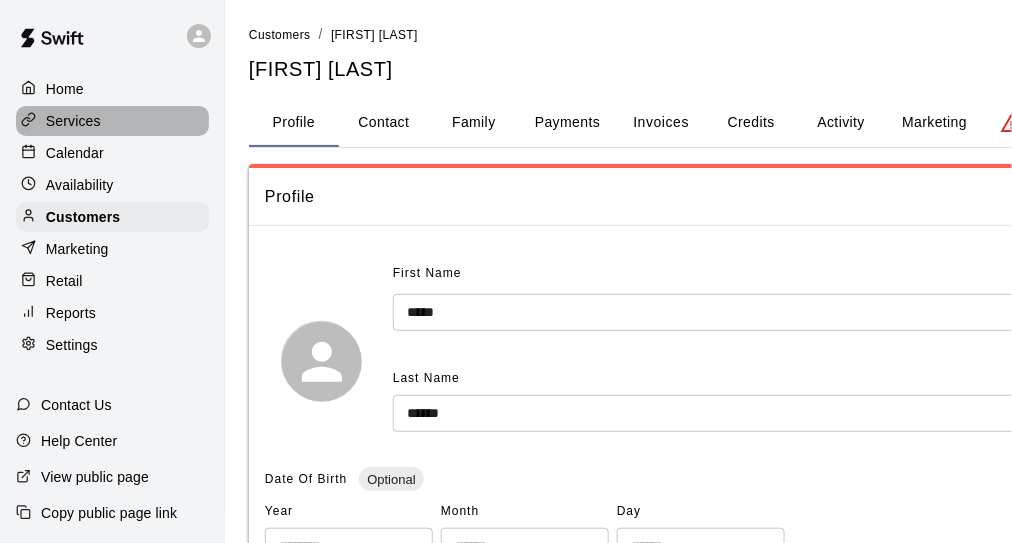 click on "Services" at bounding box center (73, 121) 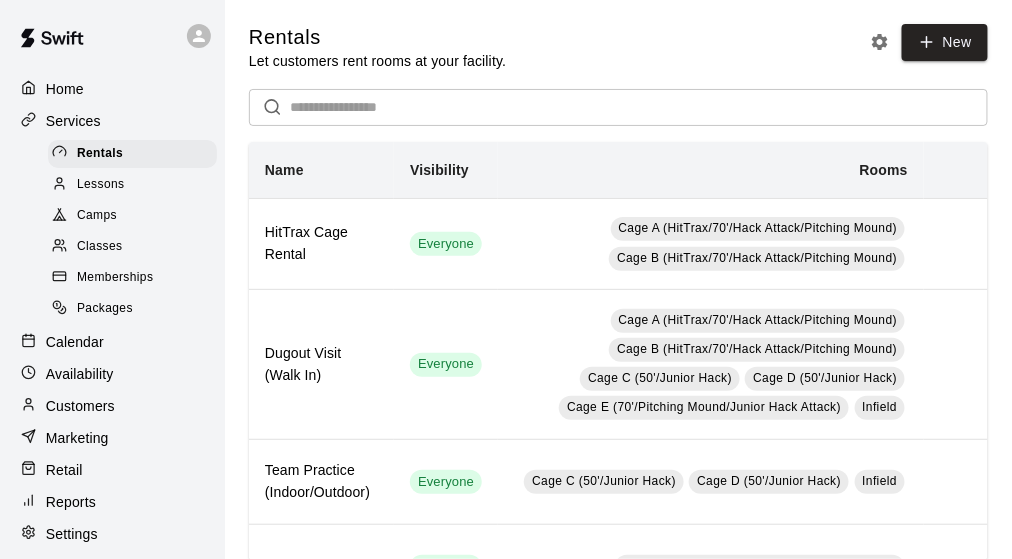 click on "Memberships" at bounding box center (115, 278) 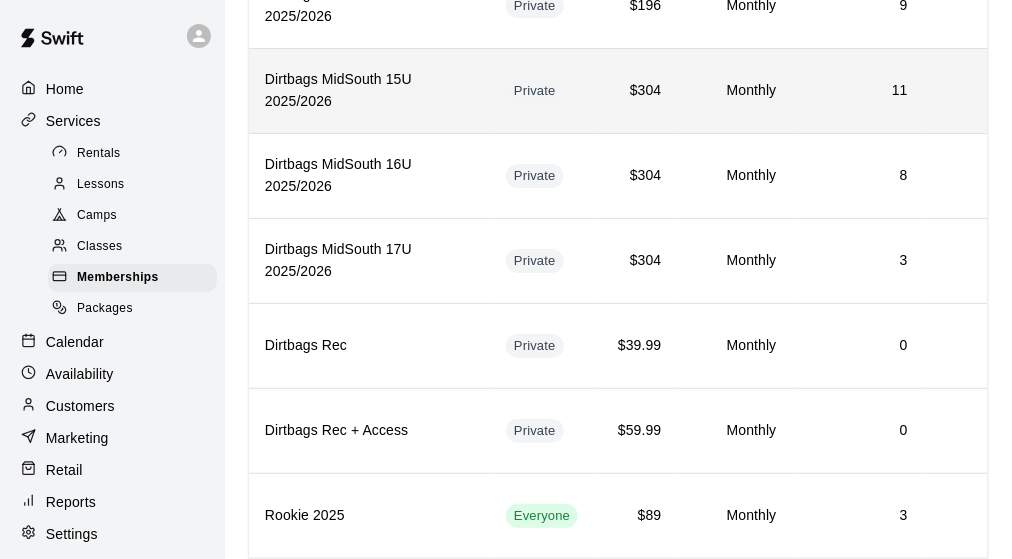 scroll, scrollTop: 1900, scrollLeft: 0, axis: vertical 